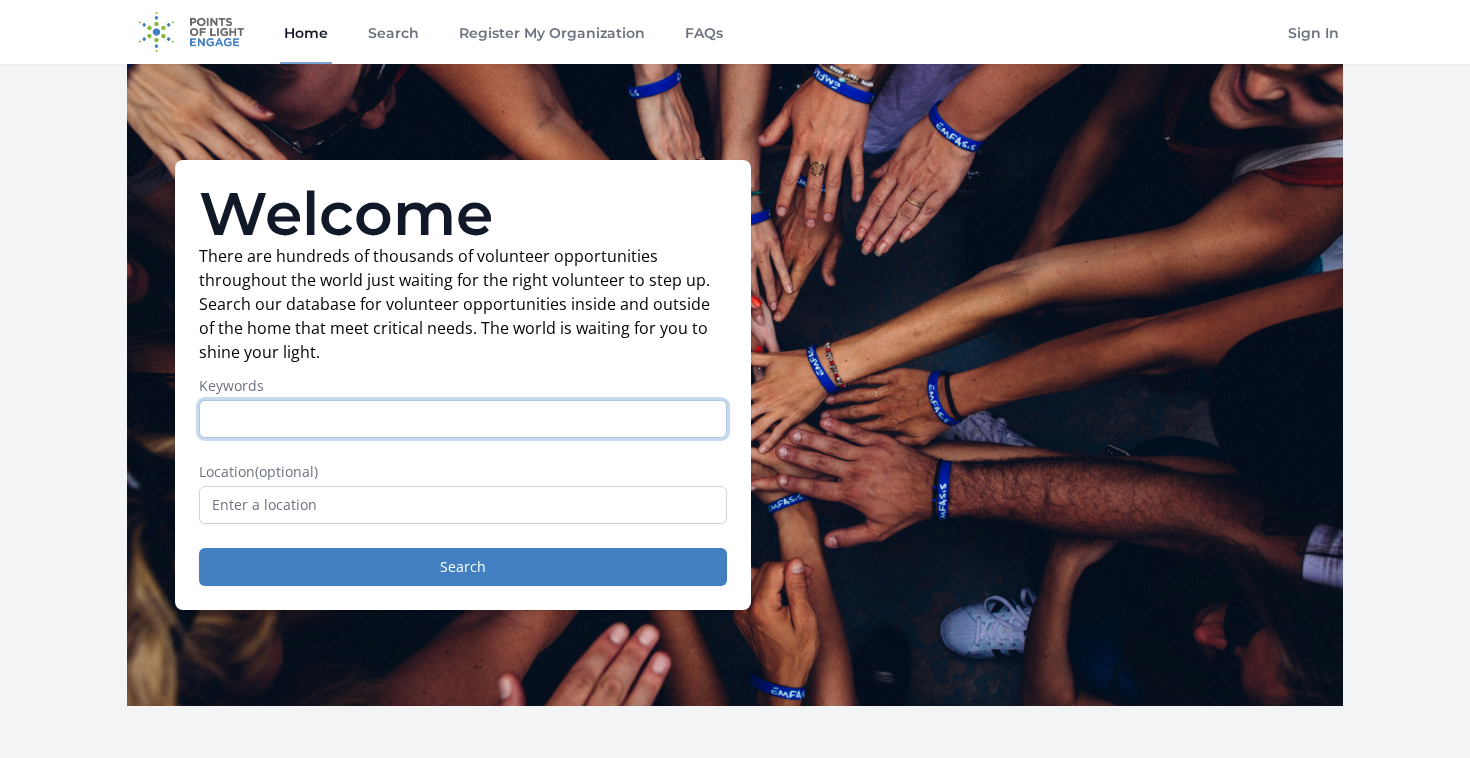scroll, scrollTop: 0, scrollLeft: 0, axis: both 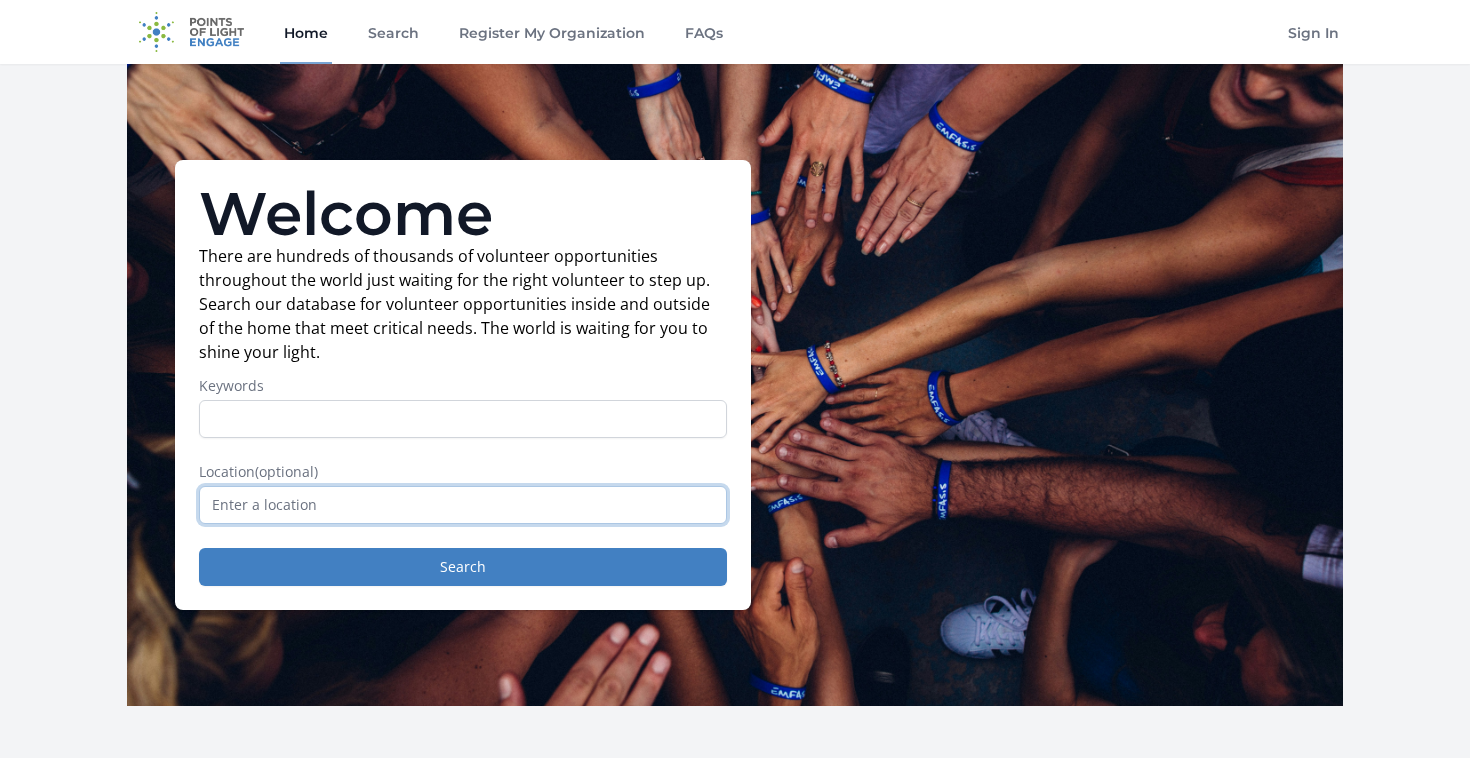 click at bounding box center (463, 505) 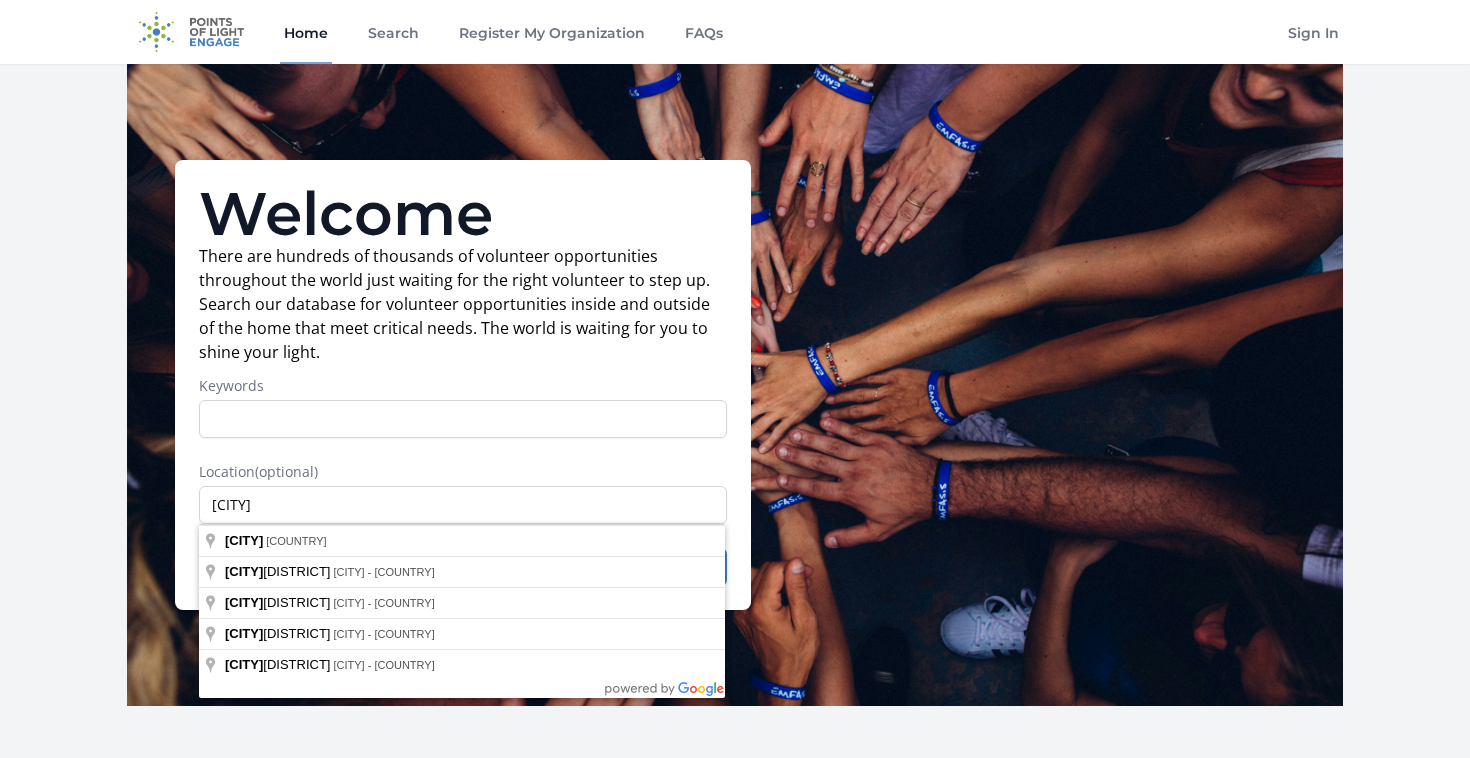type on "Dubai - United Arab Emirates" 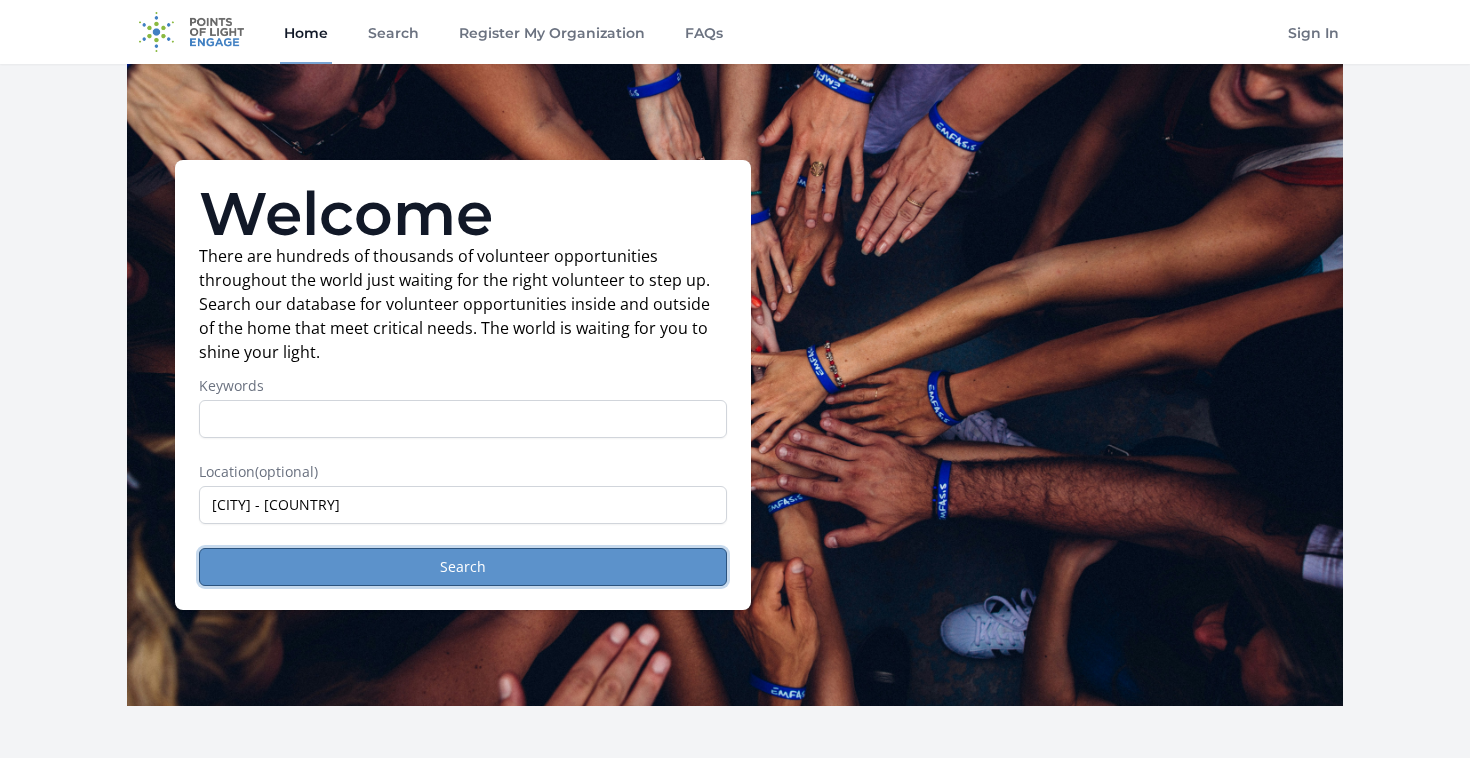click on "Search" at bounding box center [463, 567] 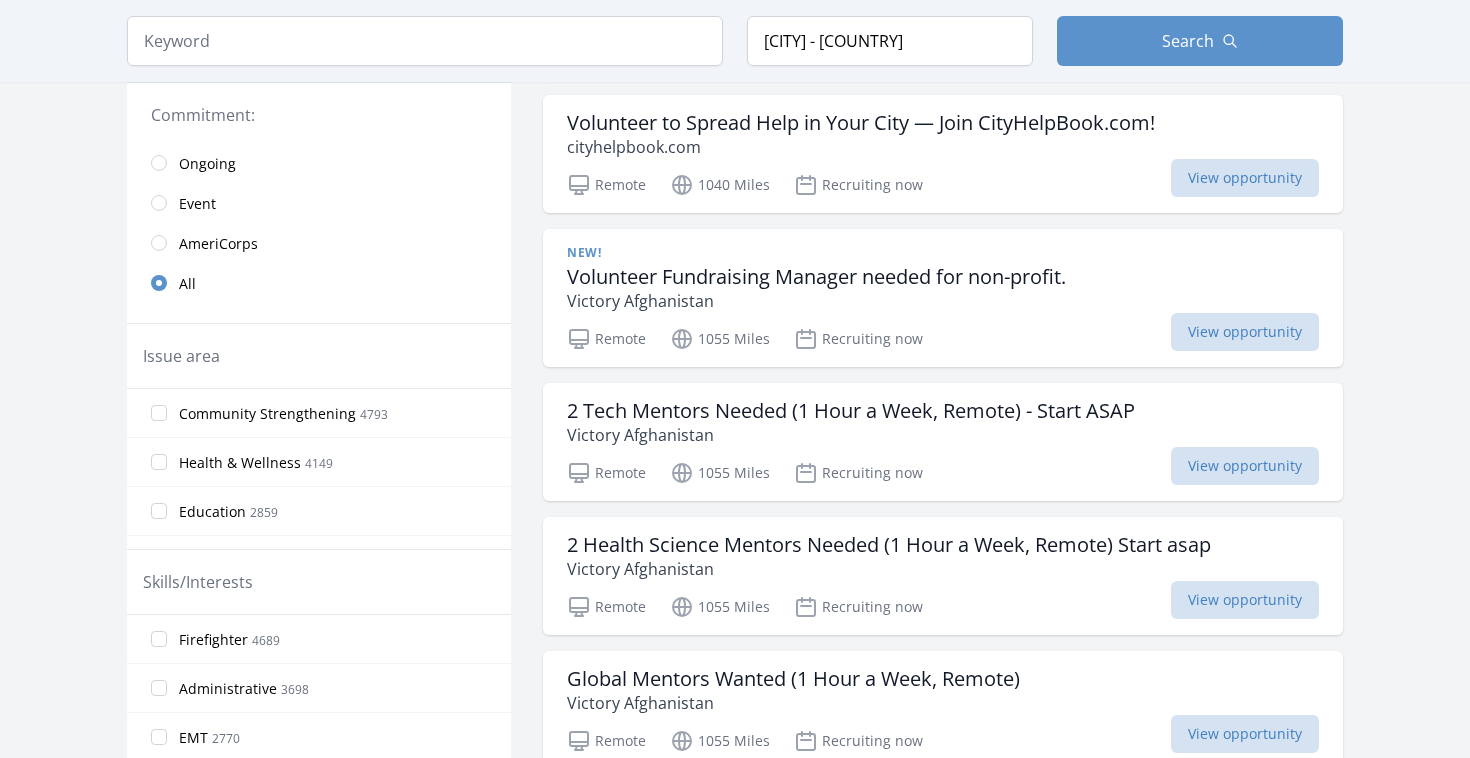 scroll, scrollTop: 469, scrollLeft: 0, axis: vertical 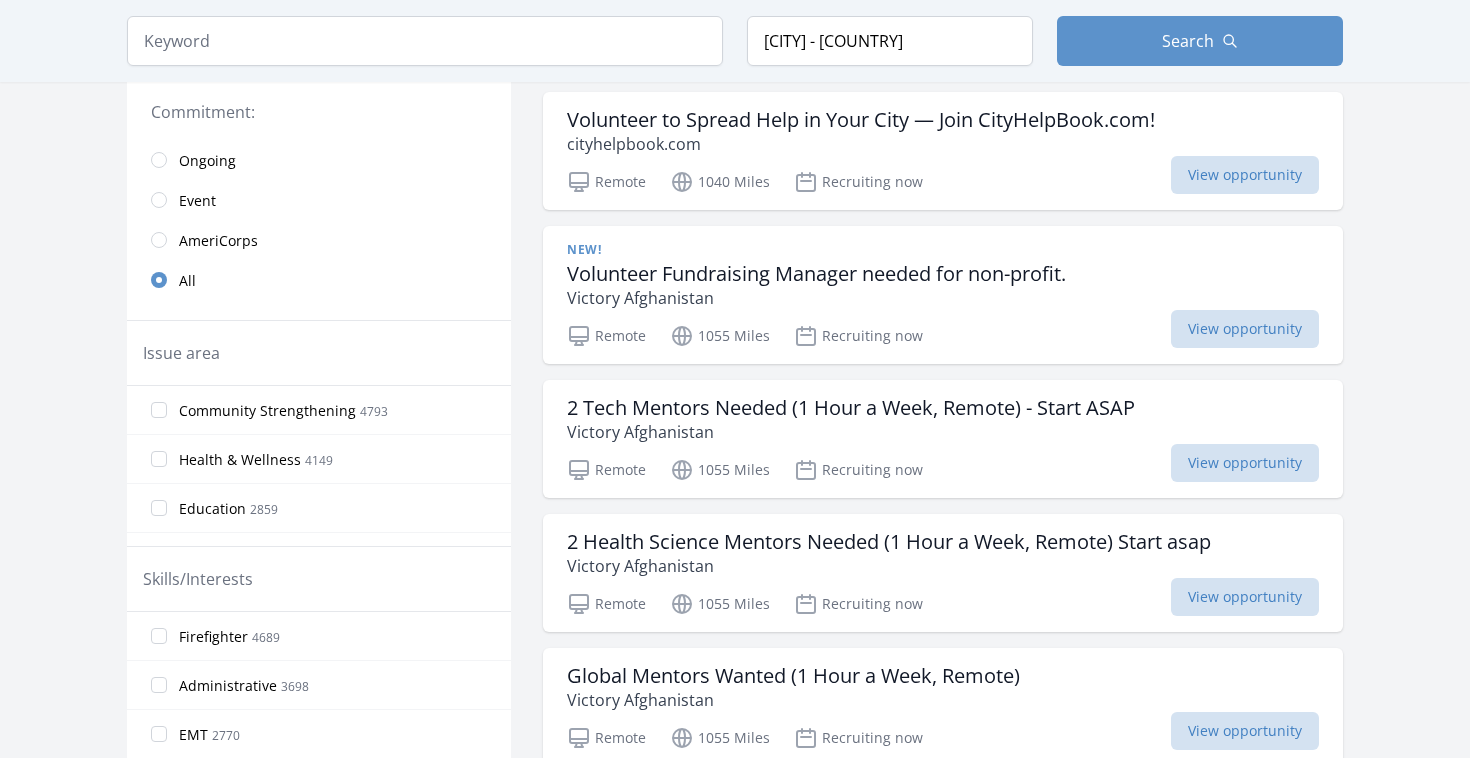 click on "Ongoing" at bounding box center [207, 161] 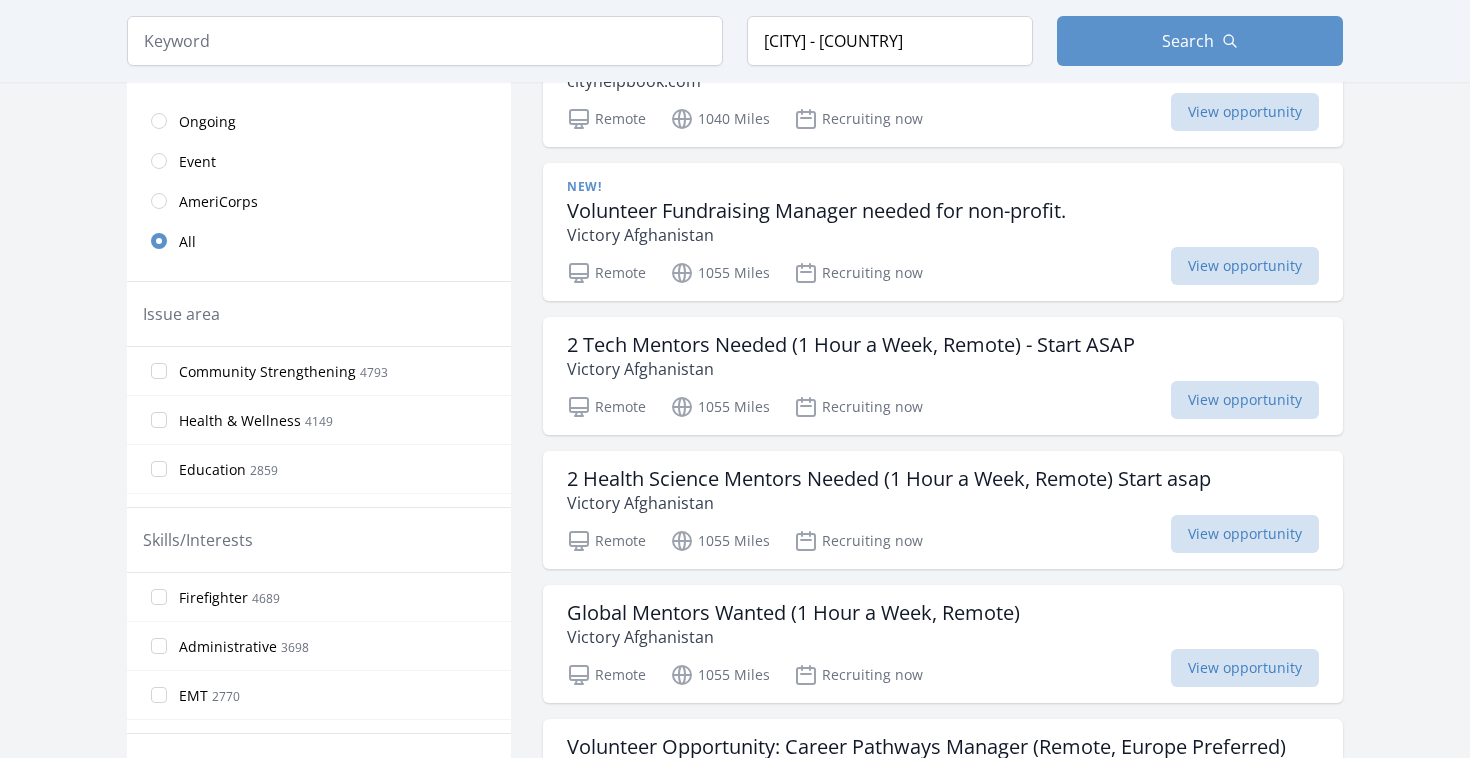 scroll, scrollTop: 528, scrollLeft: 0, axis: vertical 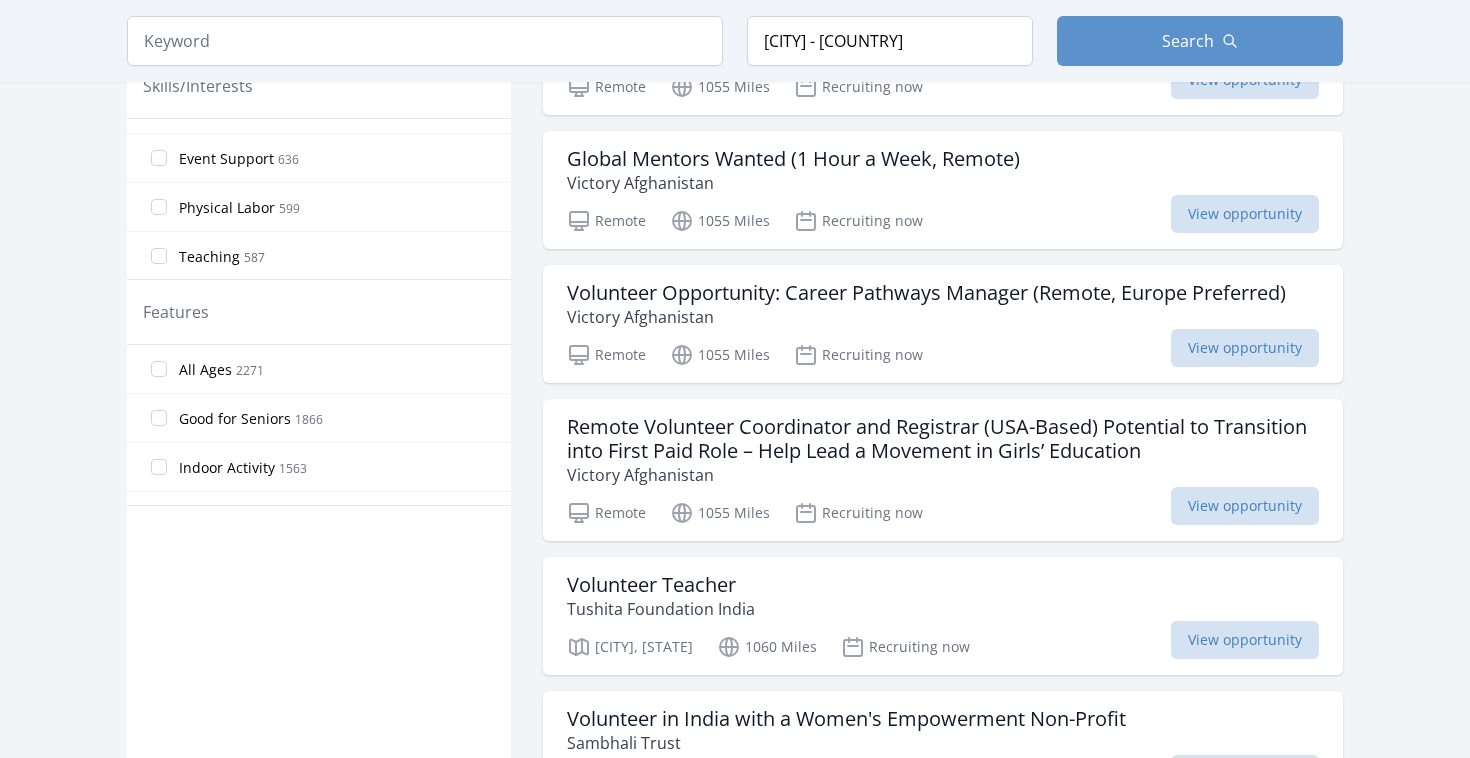 click on "All Ages" at bounding box center (205, 370) 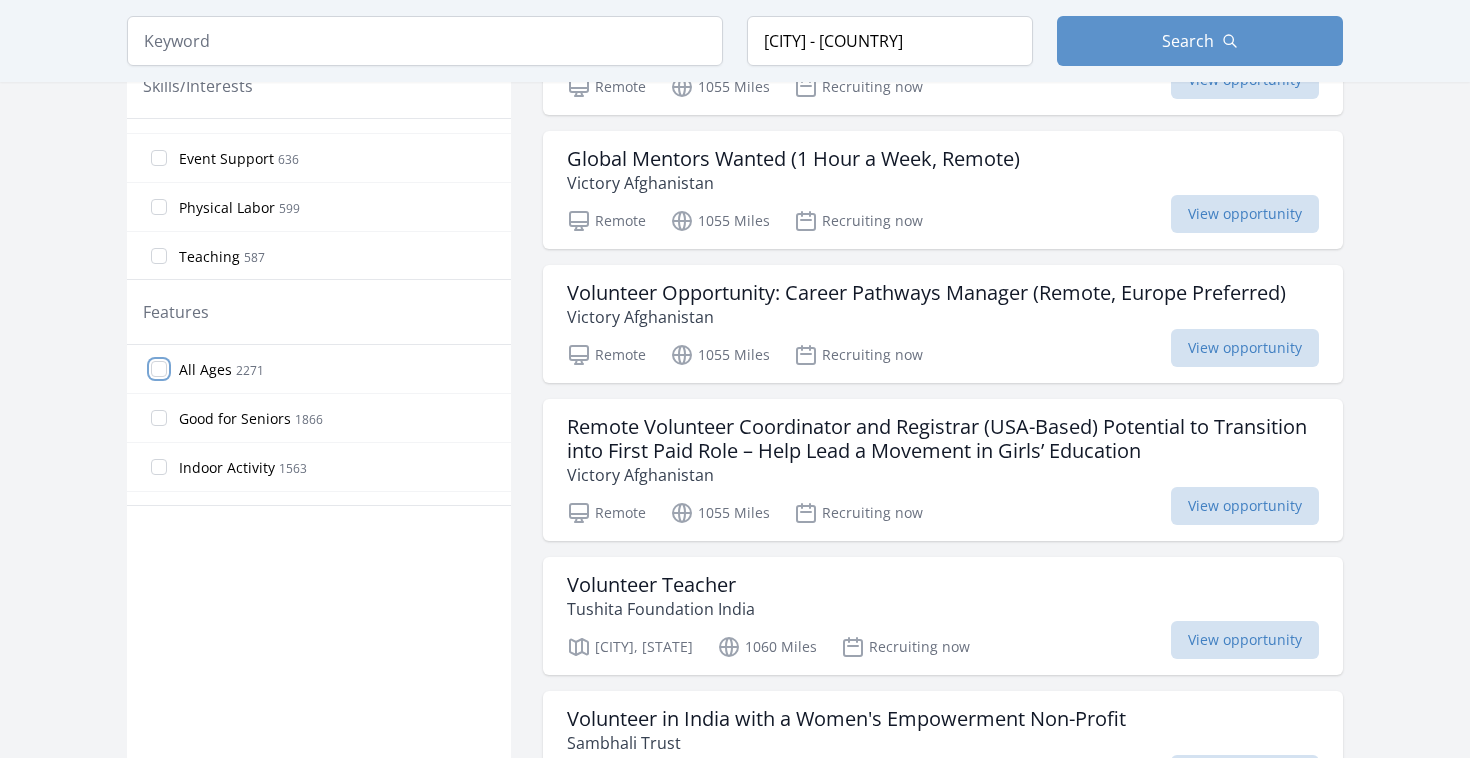 click on "All Ages   2271" at bounding box center [159, 369] 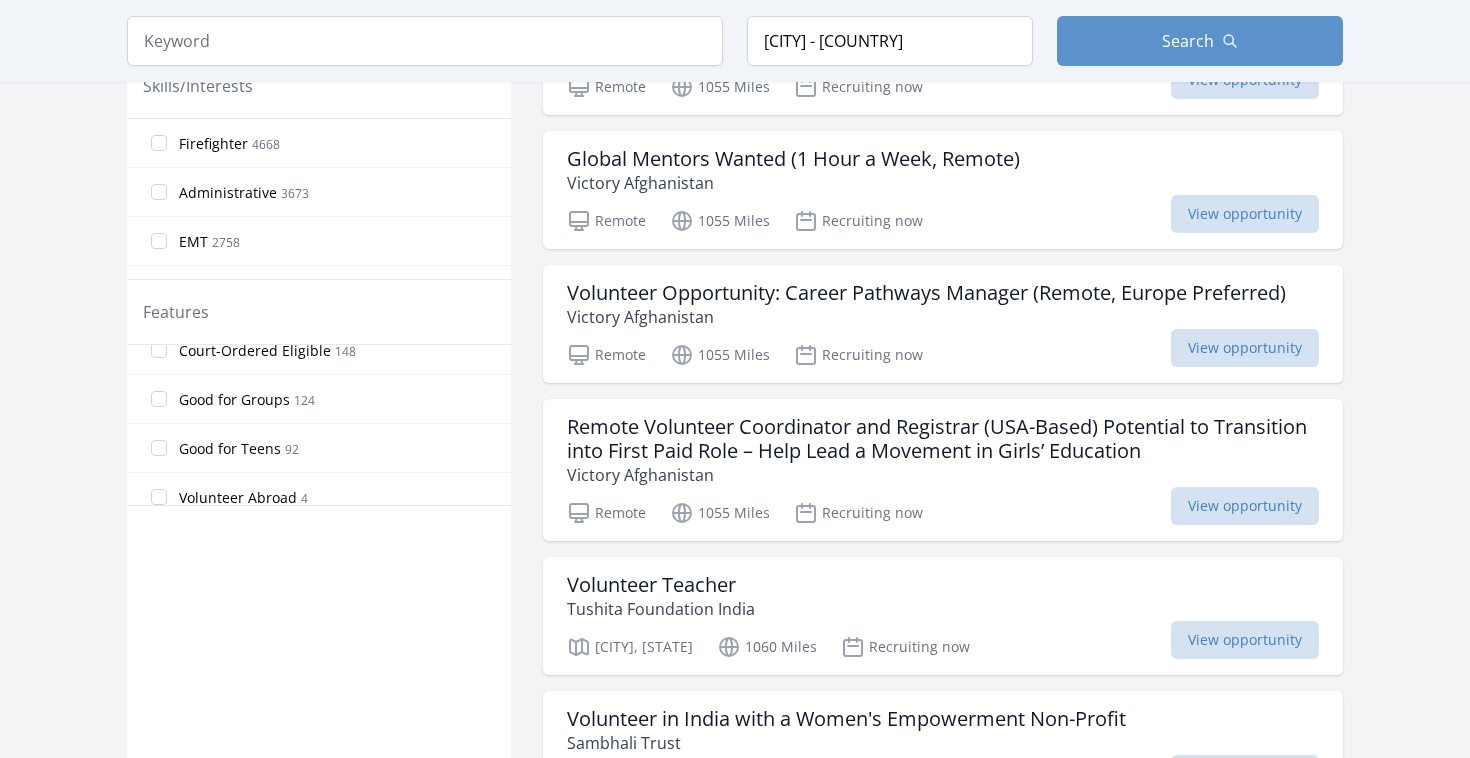 scroll, scrollTop: 0, scrollLeft: 0, axis: both 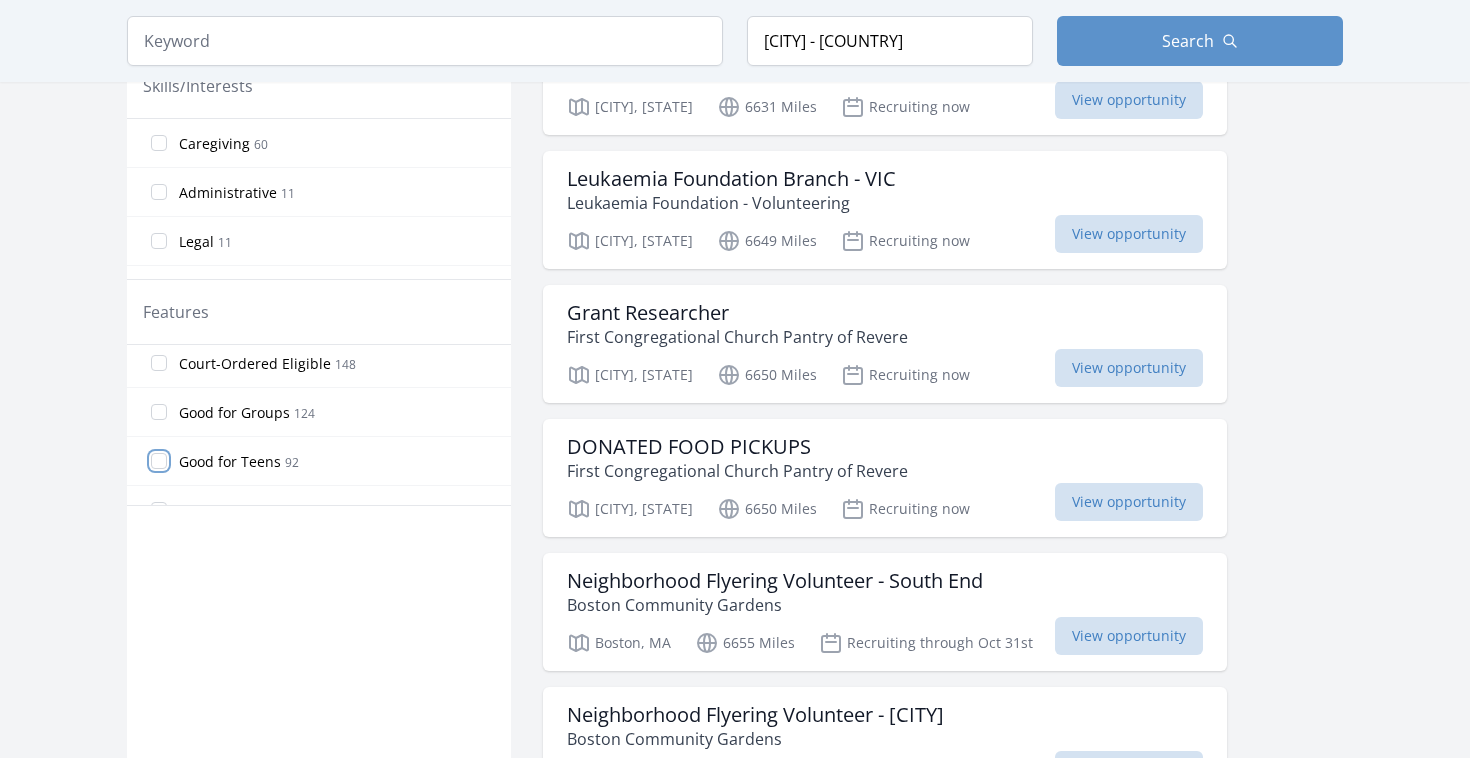 click on "Good for Teens   92" at bounding box center (159, 461) 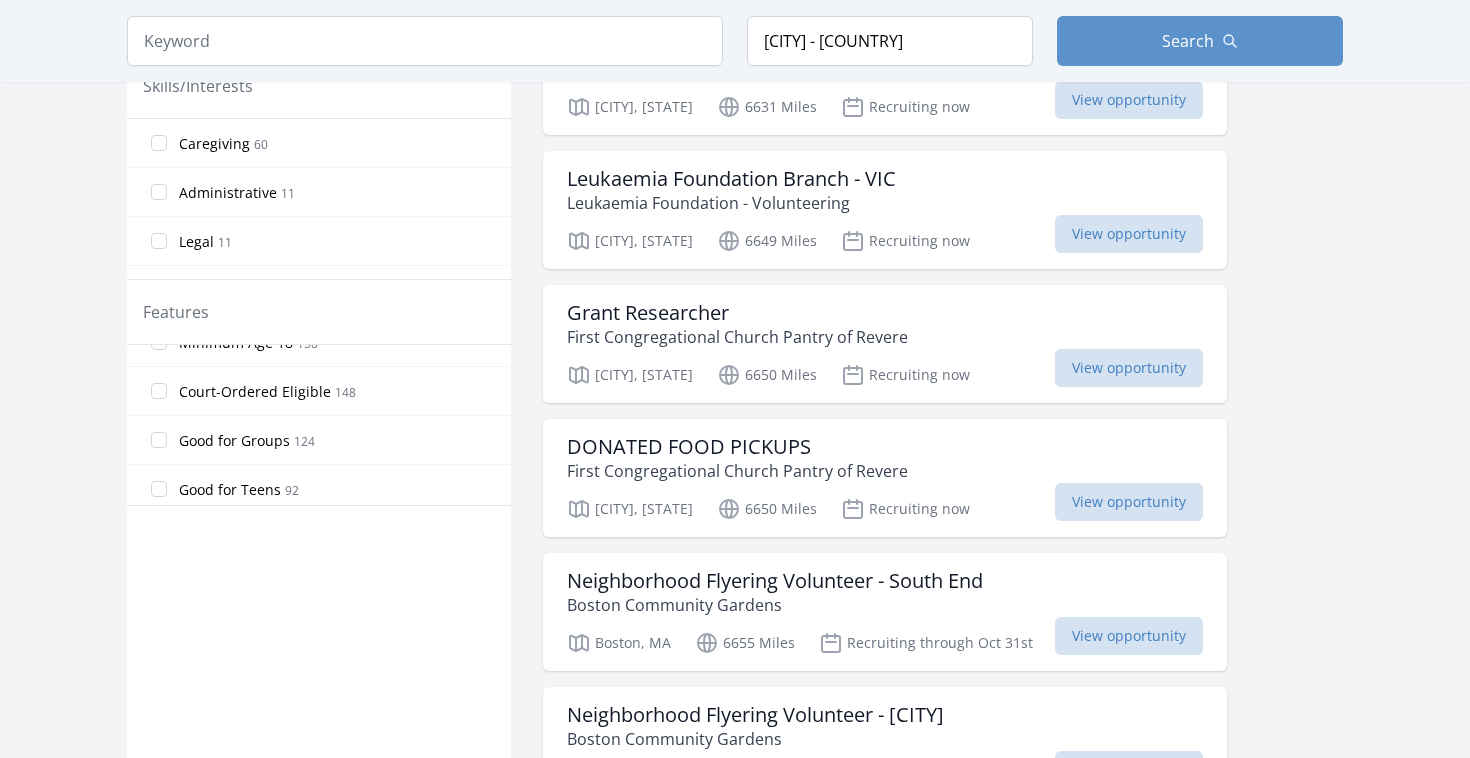 scroll, scrollTop: 453, scrollLeft: 0, axis: vertical 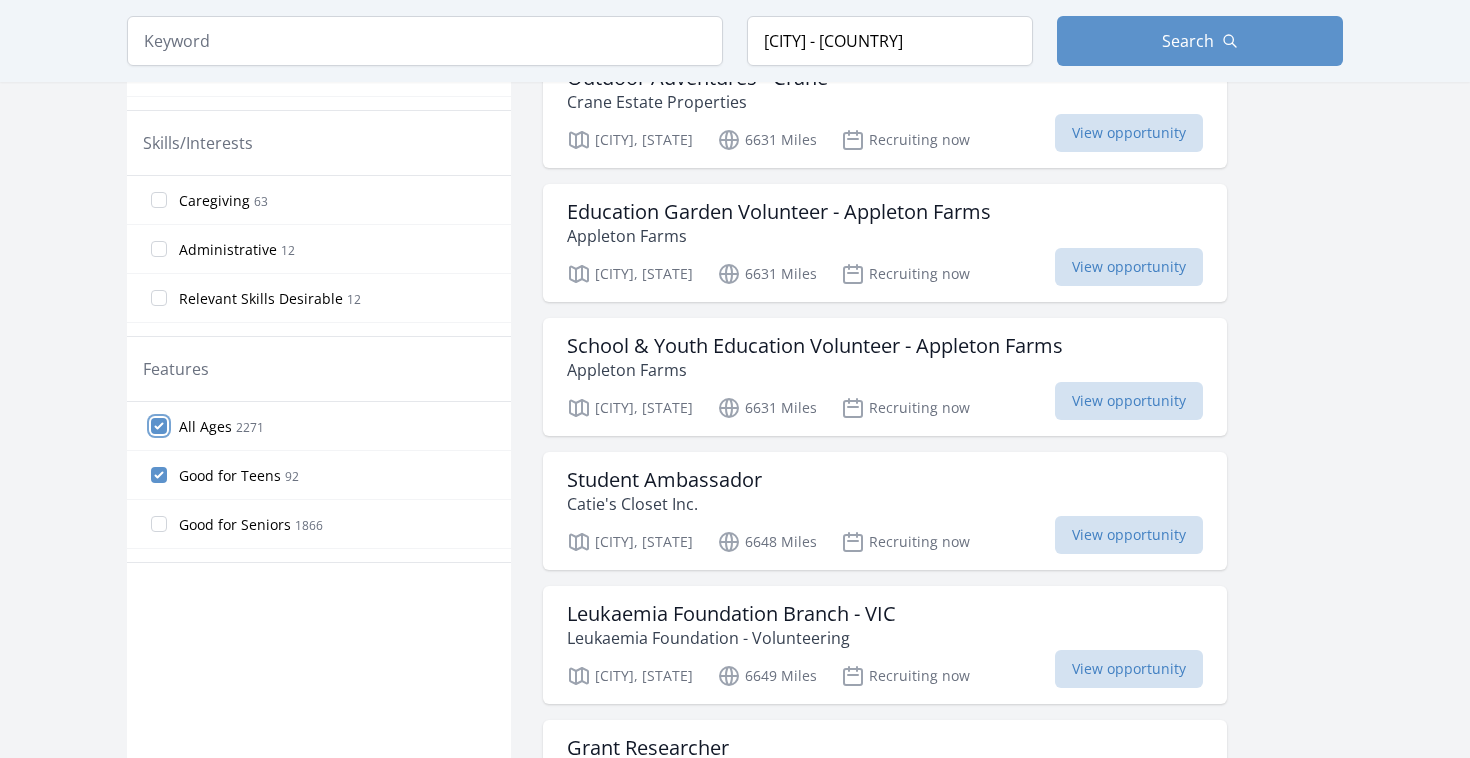 click on "All Ages   2271" at bounding box center [159, 426] 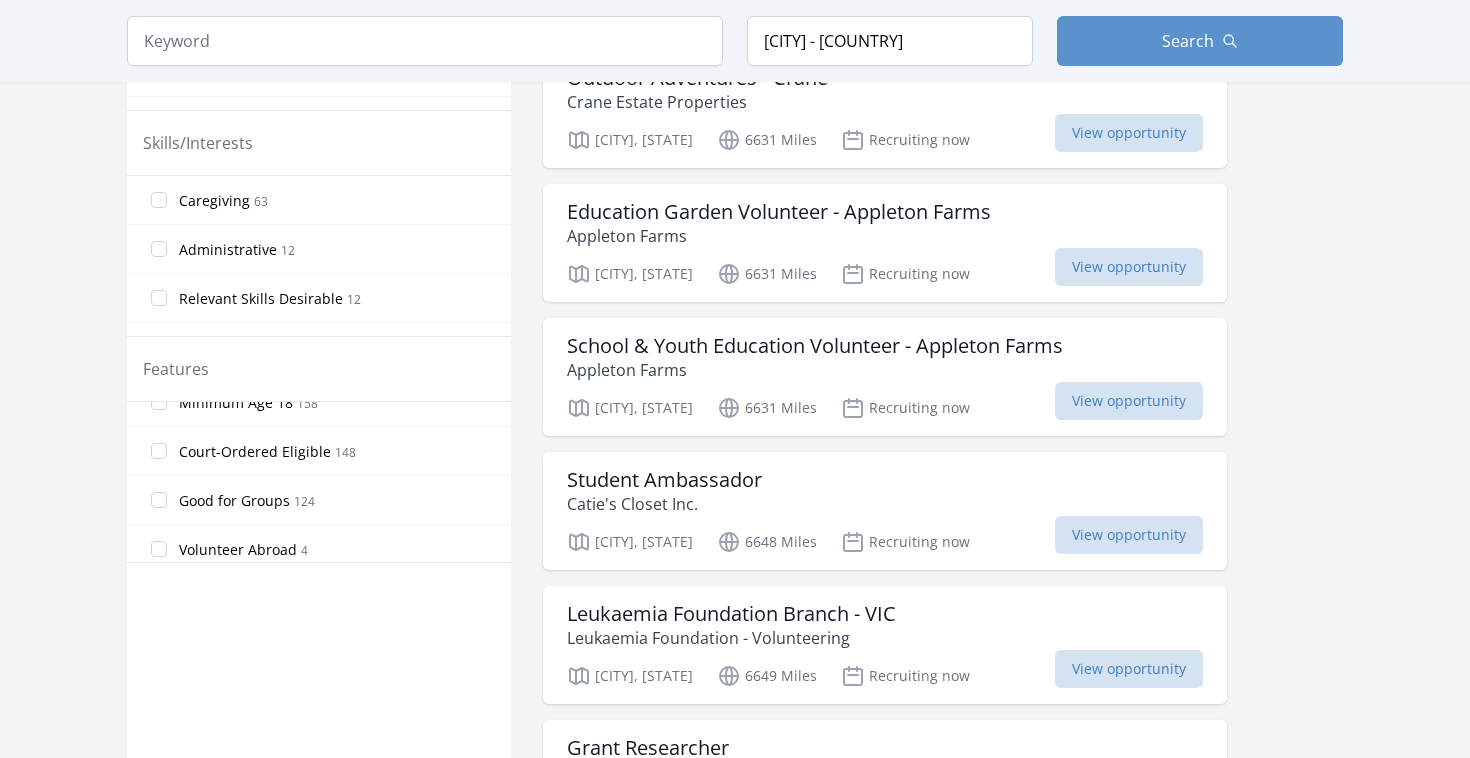 scroll, scrollTop: 476, scrollLeft: 0, axis: vertical 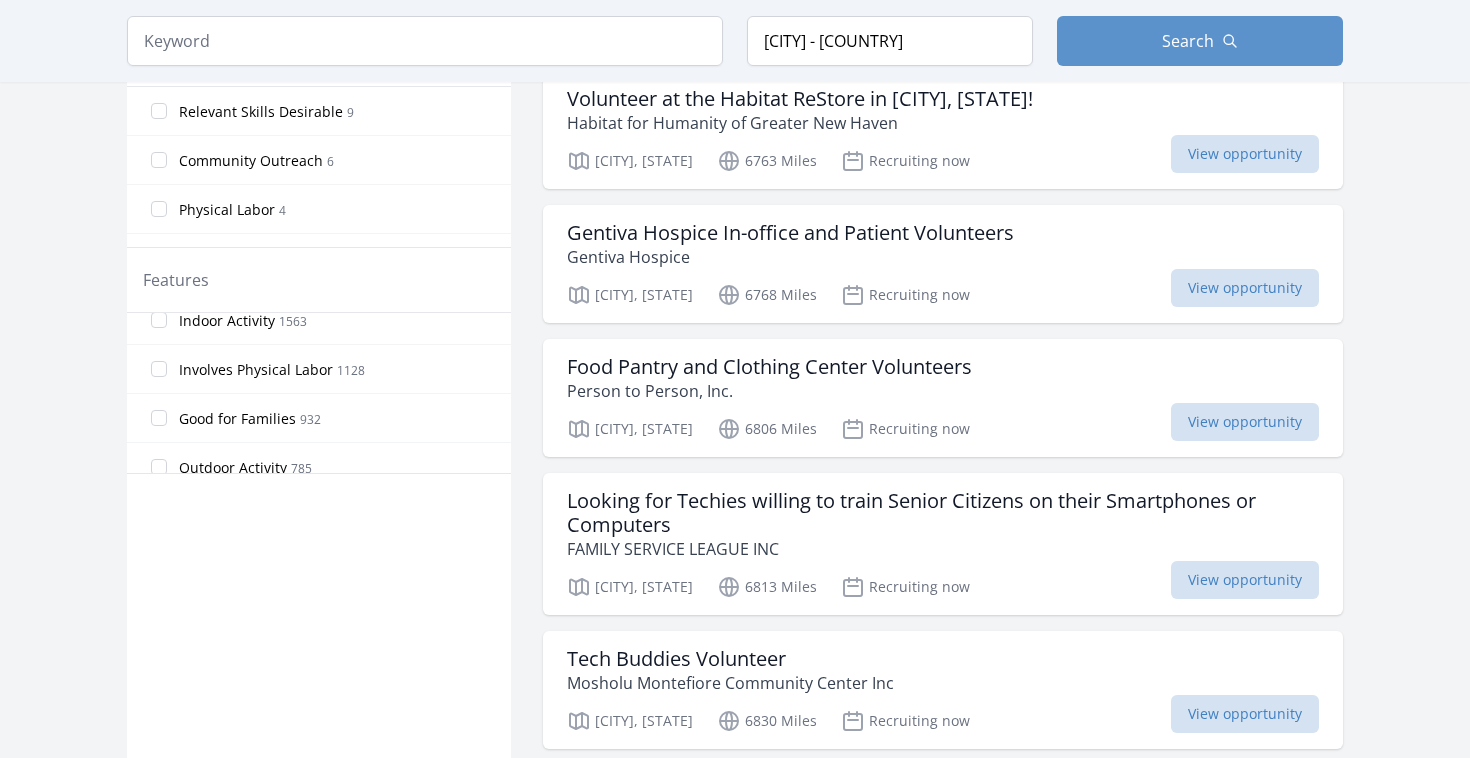 click on "Keyword
Location
Dubai - United Arab Emirates
Search
Active filters
Clear filters
:" at bounding box center (735, 564) 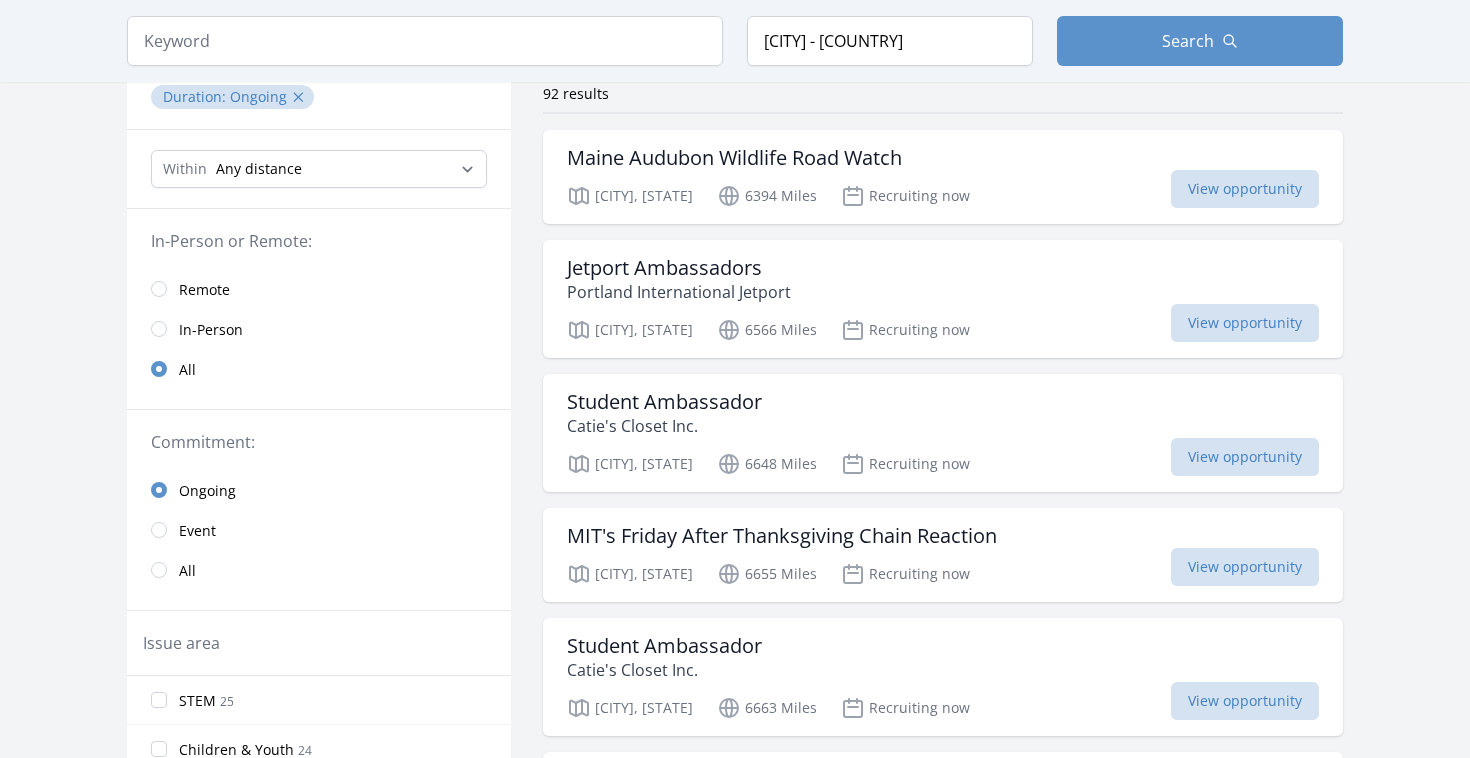 scroll, scrollTop: 165, scrollLeft: 0, axis: vertical 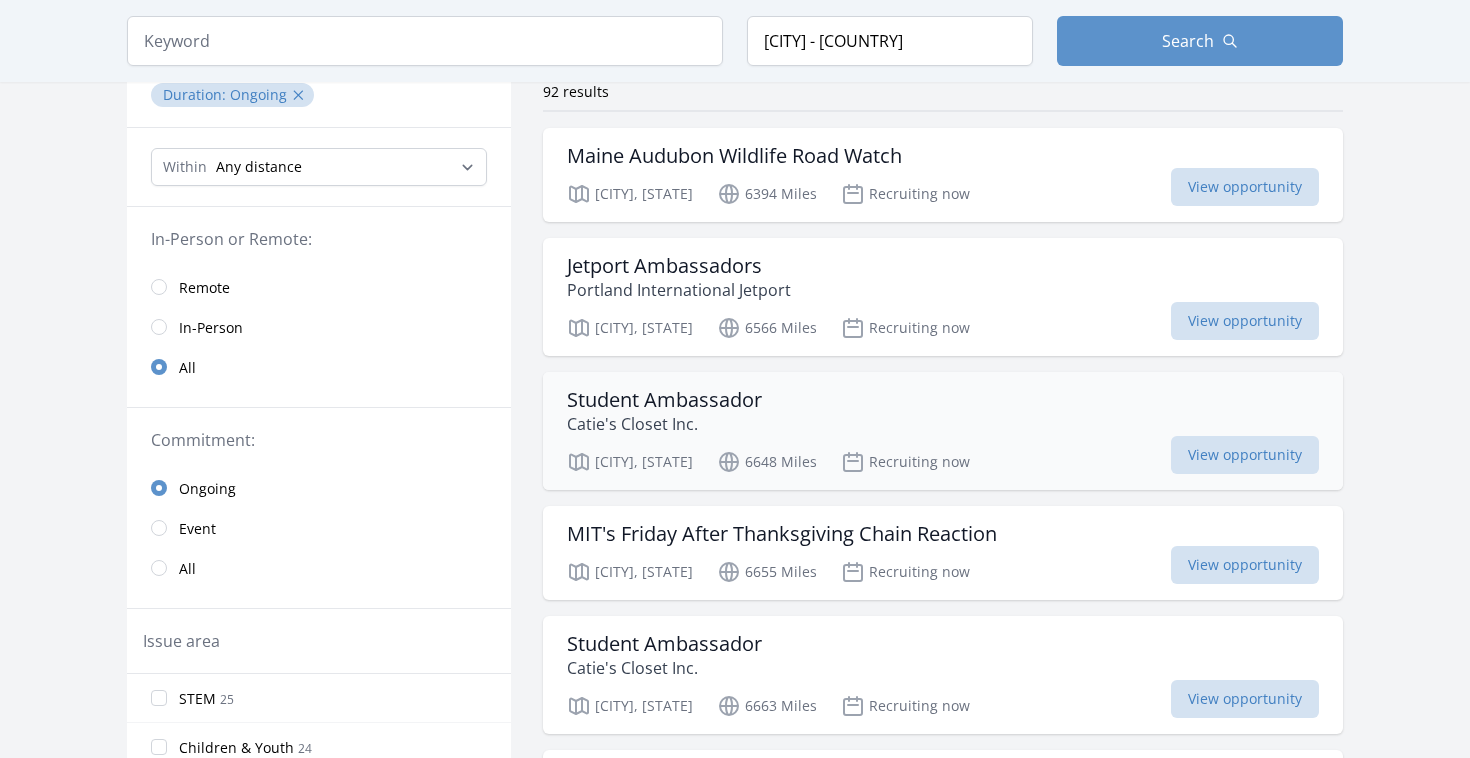 click on "Student Ambassador
Catie's Closet Inc.
Dracut, MA
6648 Miles
Recruiting now
View opportunity" at bounding box center (943, 431) 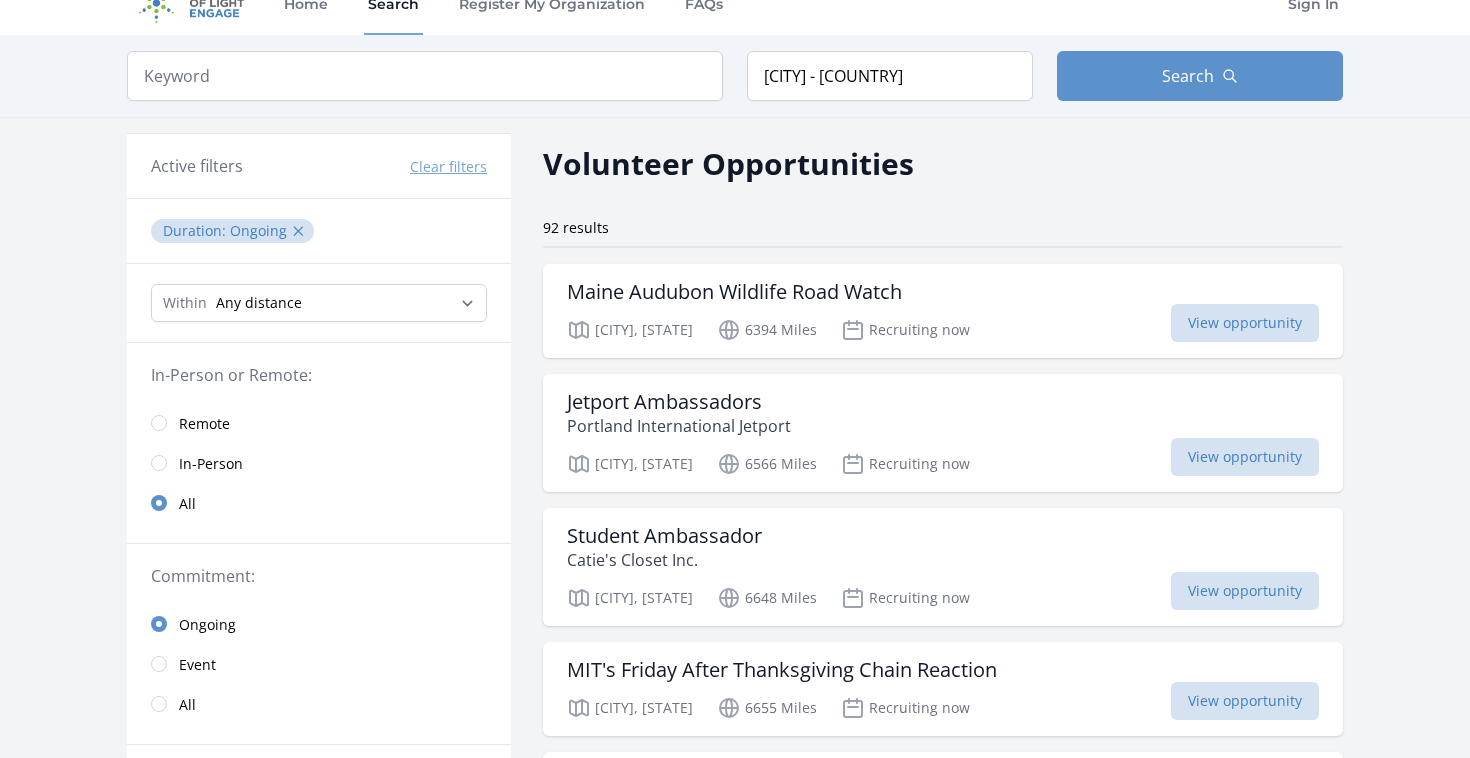 scroll, scrollTop: 22, scrollLeft: 0, axis: vertical 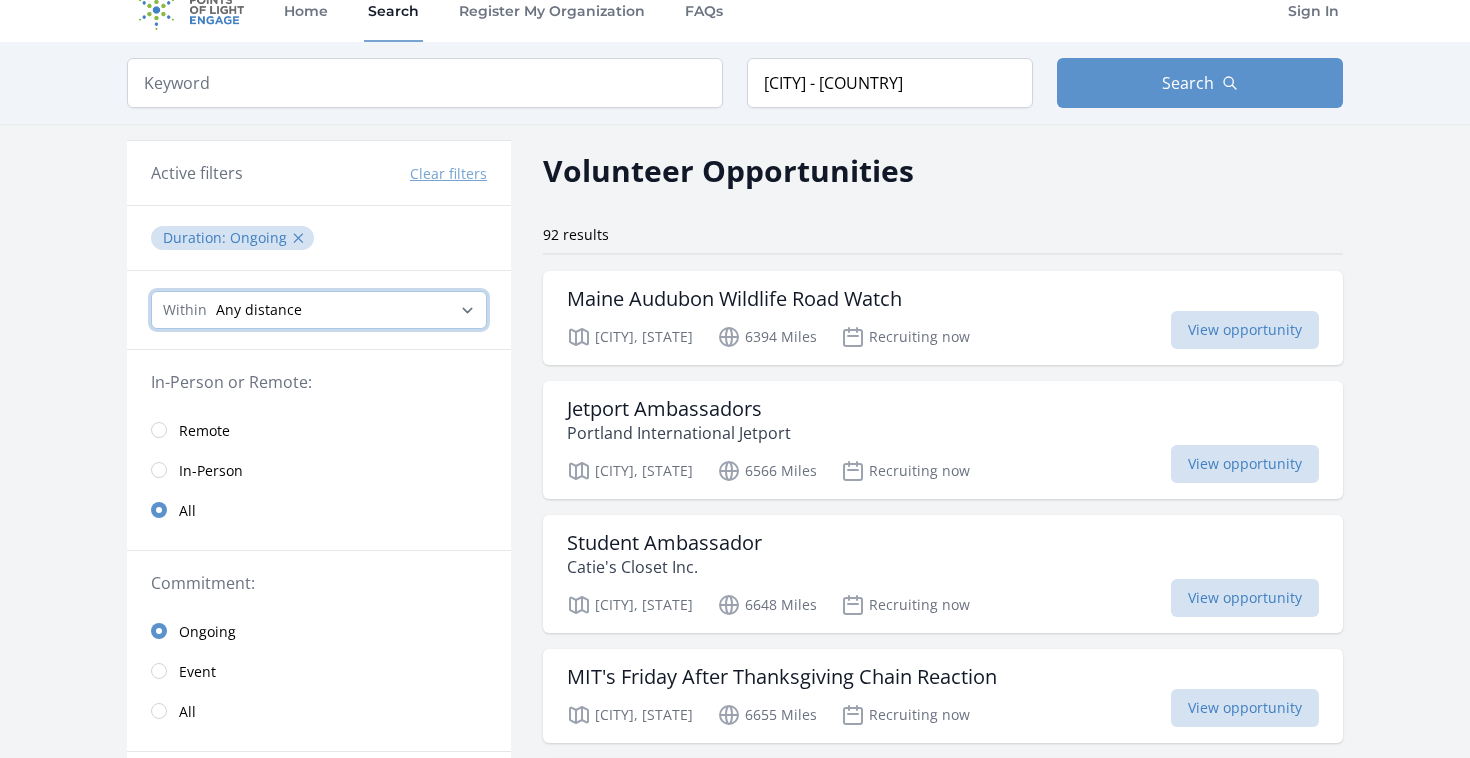 click on "Any distance , 5 Miles , 20 Miles , 50 Miles , 100 Miles" at bounding box center [319, 310] 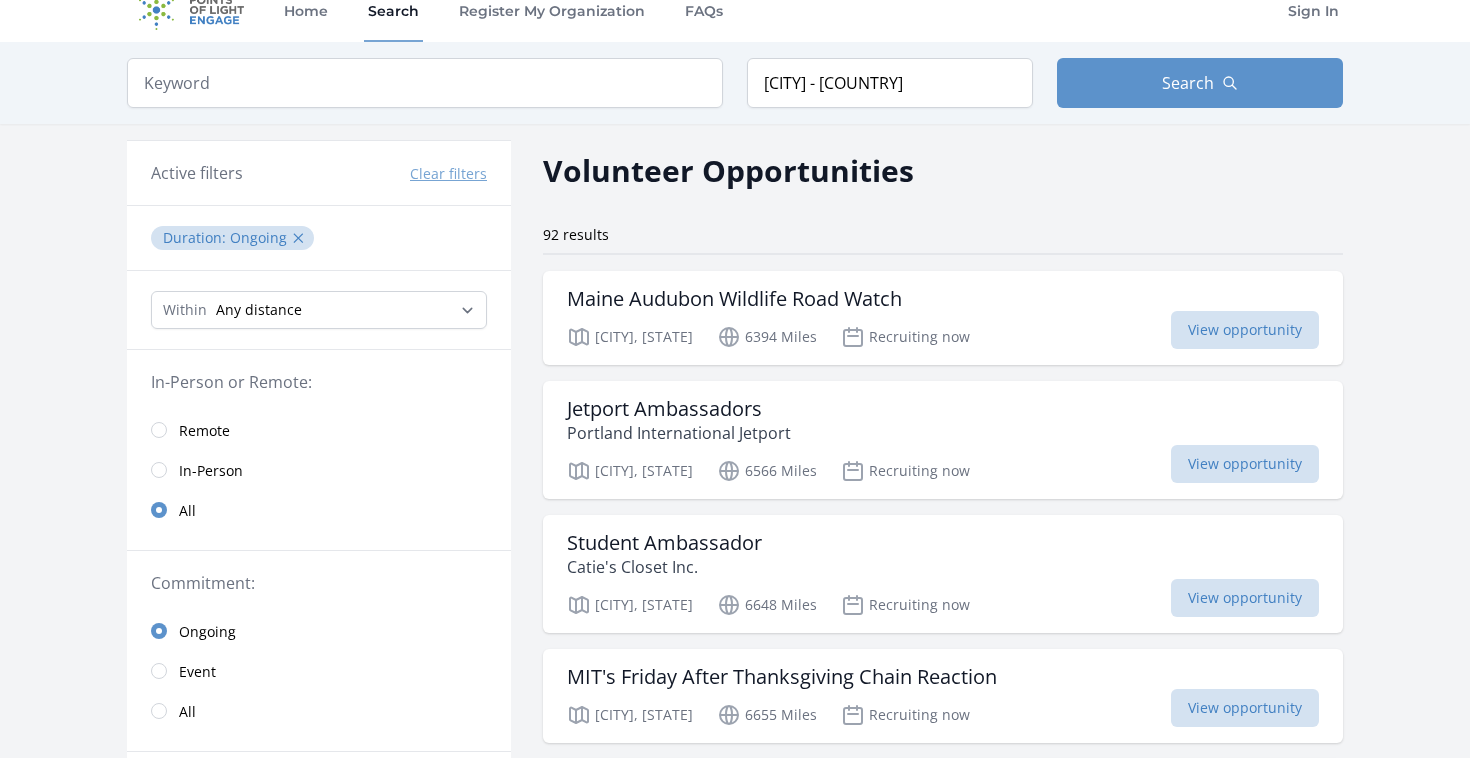 click on "Remote" at bounding box center (319, 430) 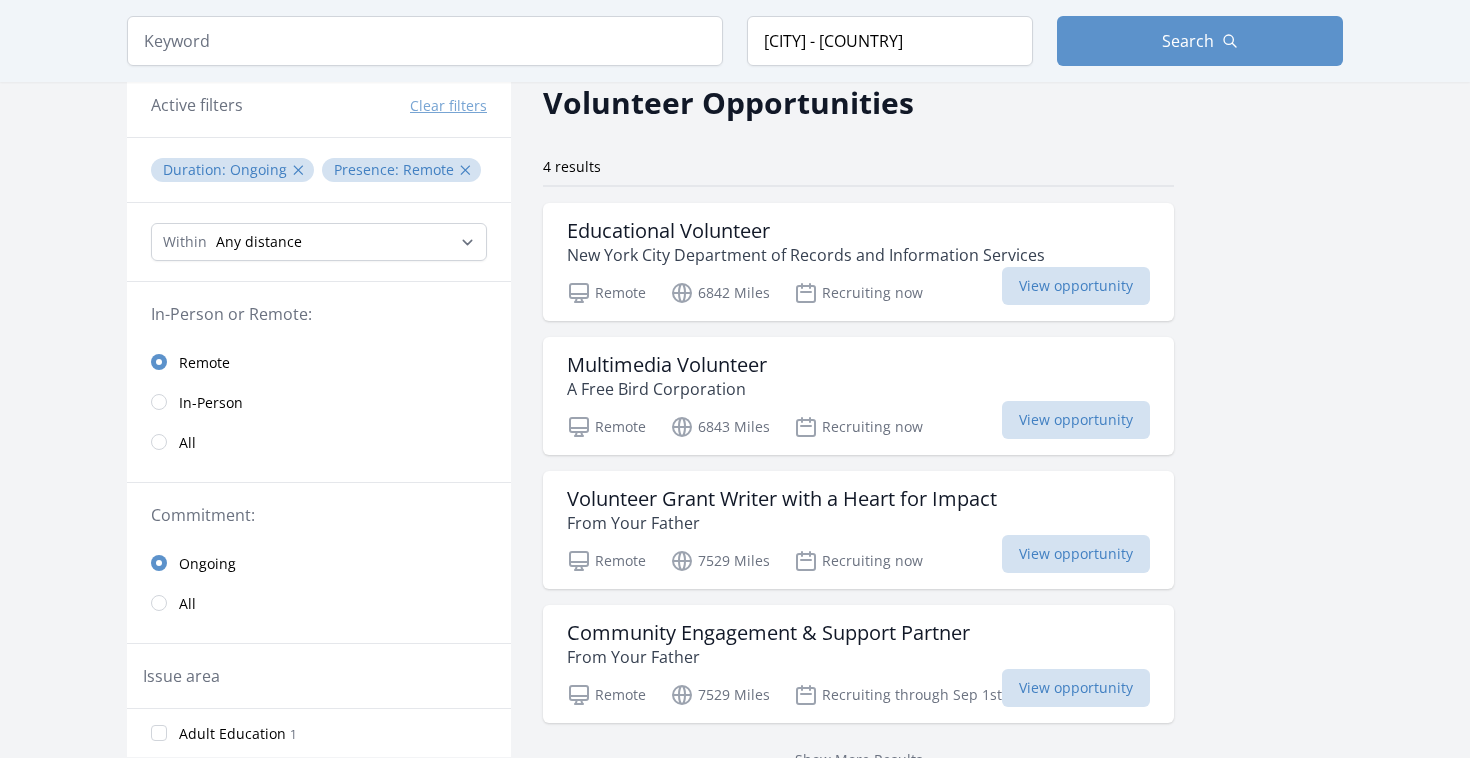 scroll, scrollTop: 95, scrollLeft: 0, axis: vertical 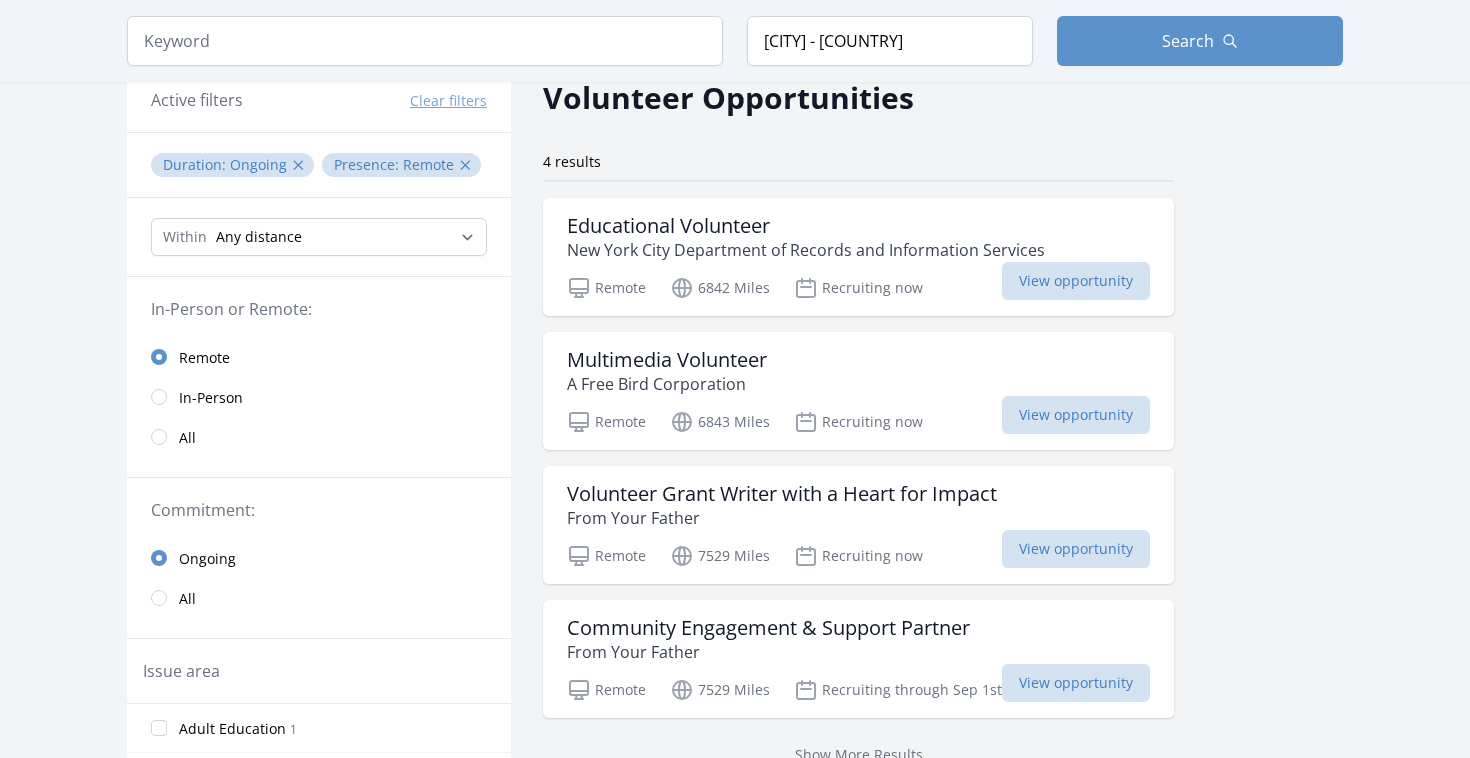 click on "All" at bounding box center [319, 437] 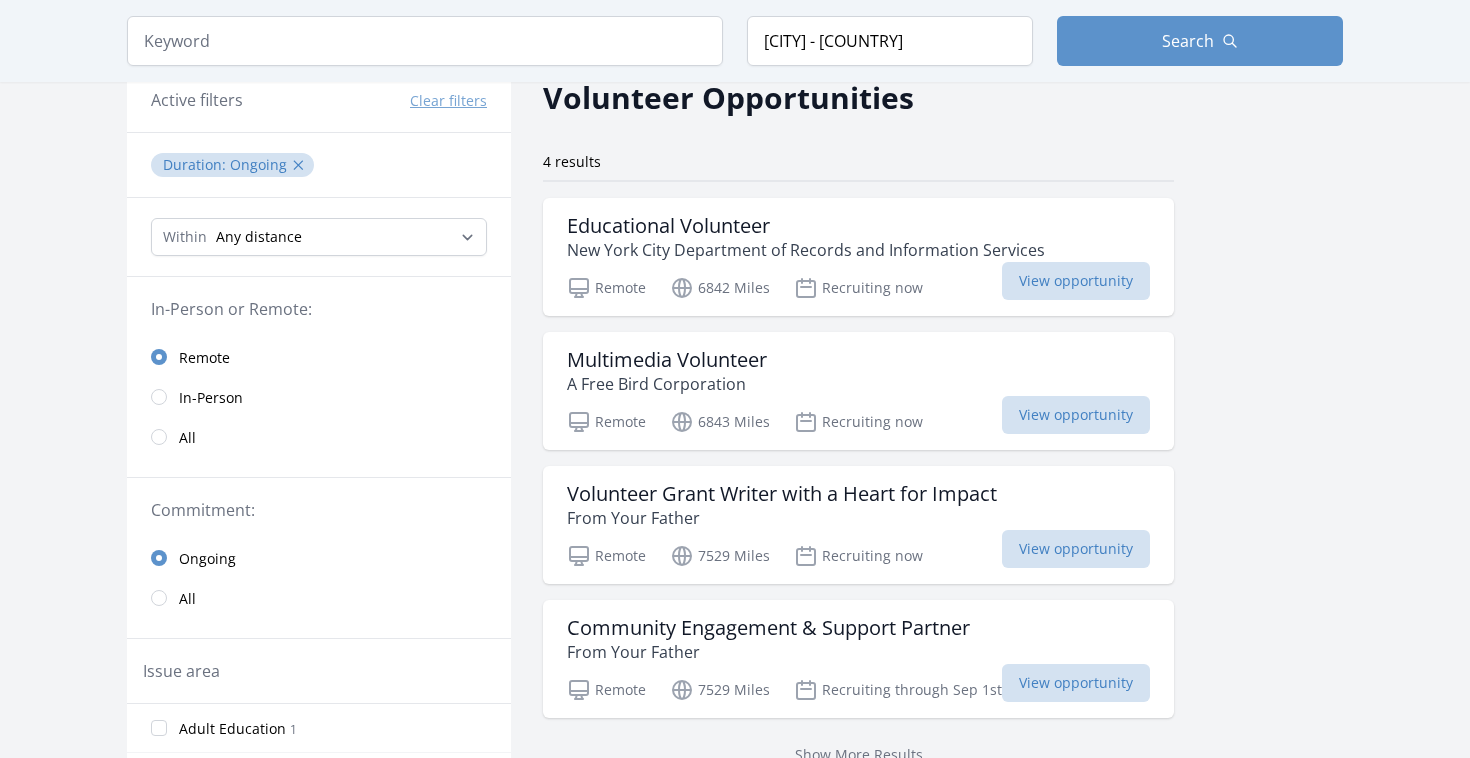 click at bounding box center [159, 437] 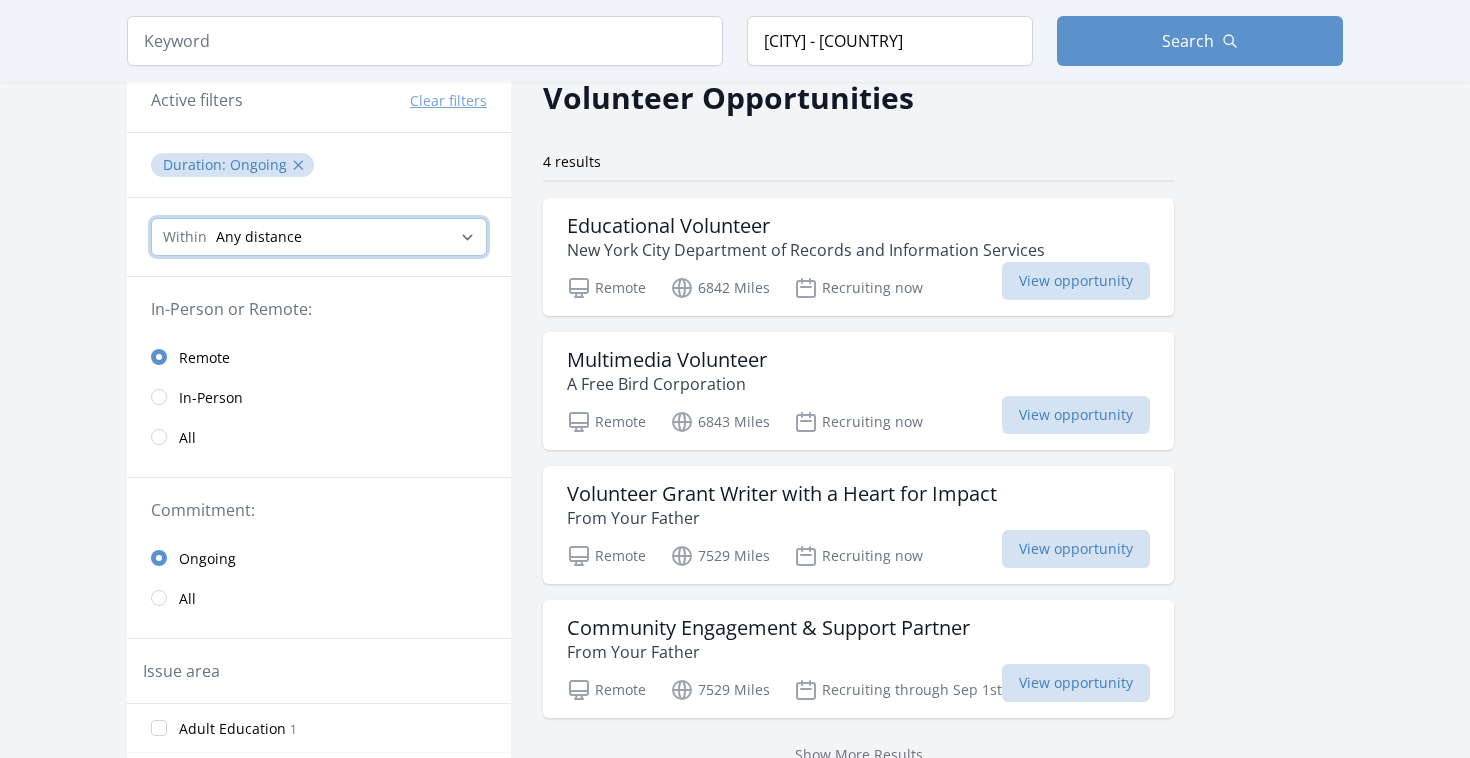 click on "Any distance , 5 Miles , 20 Miles , 50 Miles , 100 Miles" at bounding box center [319, 237] 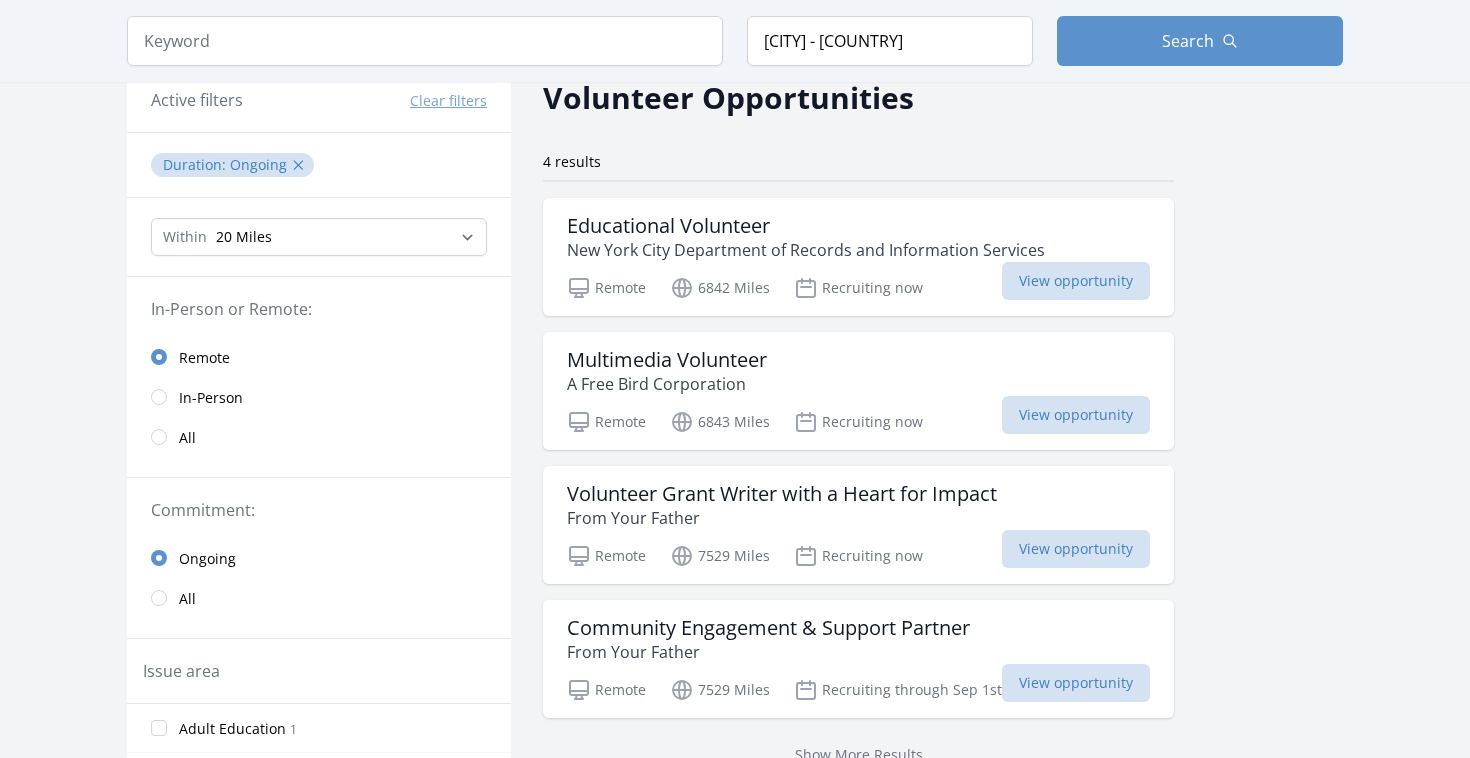 click on "All" at bounding box center [187, 438] 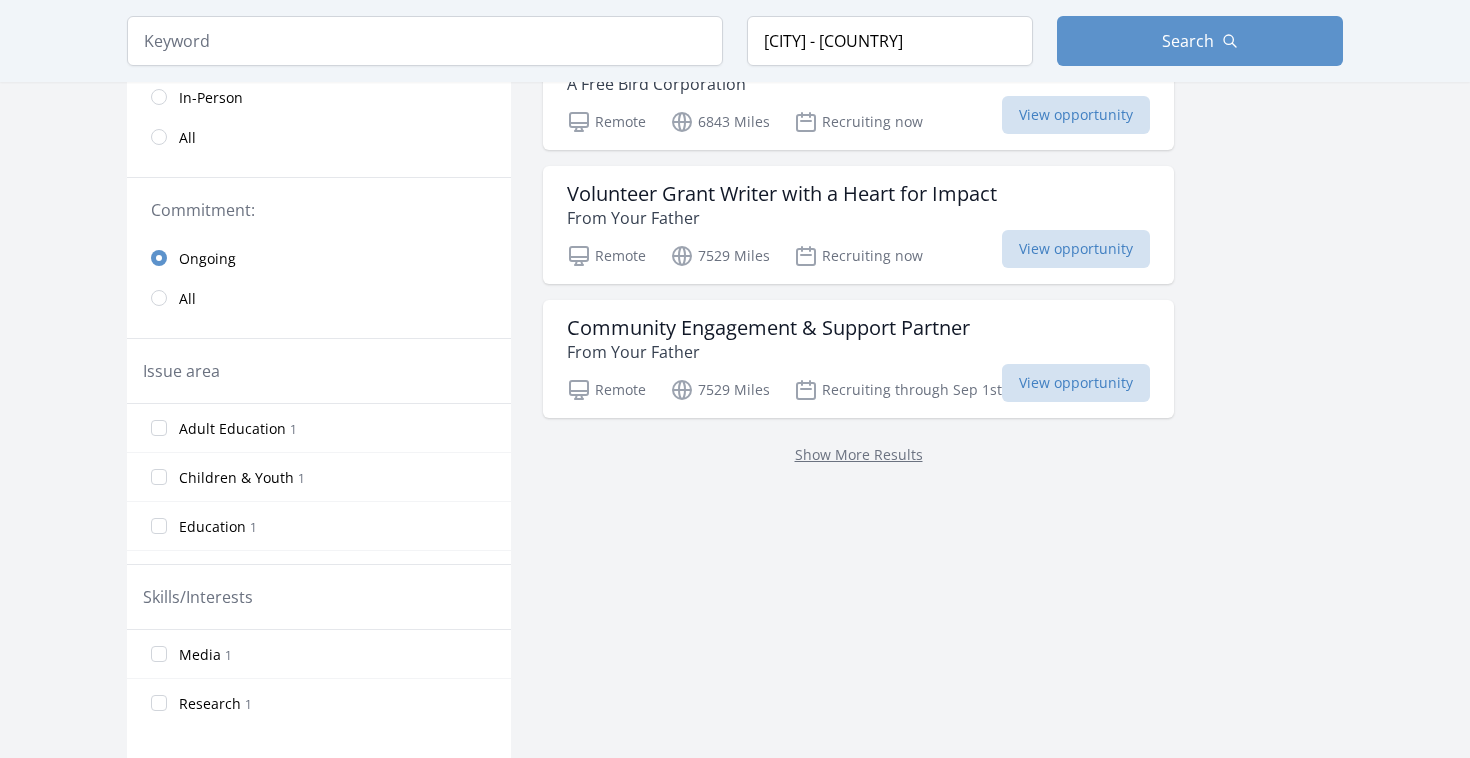 scroll, scrollTop: 0, scrollLeft: 0, axis: both 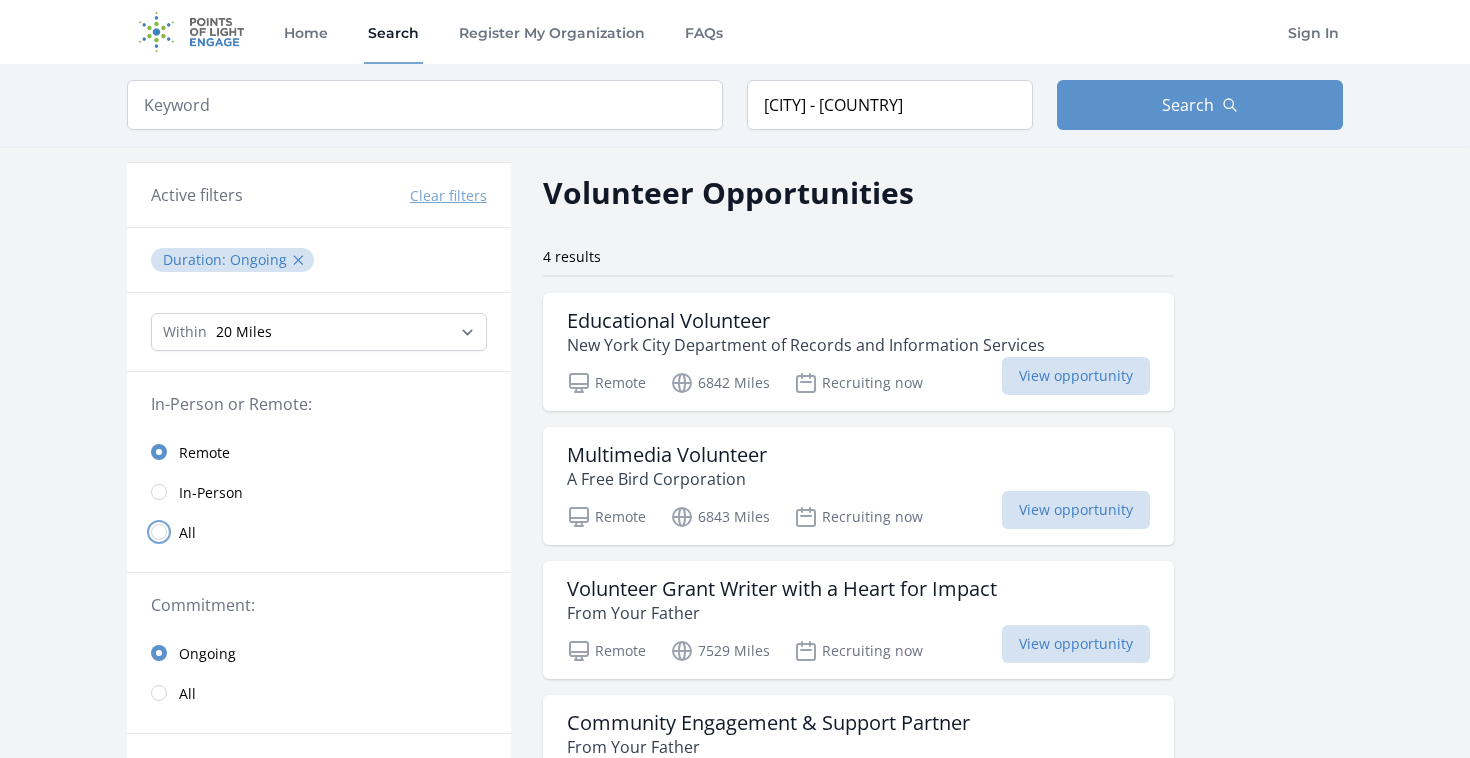 click at bounding box center (159, 532) 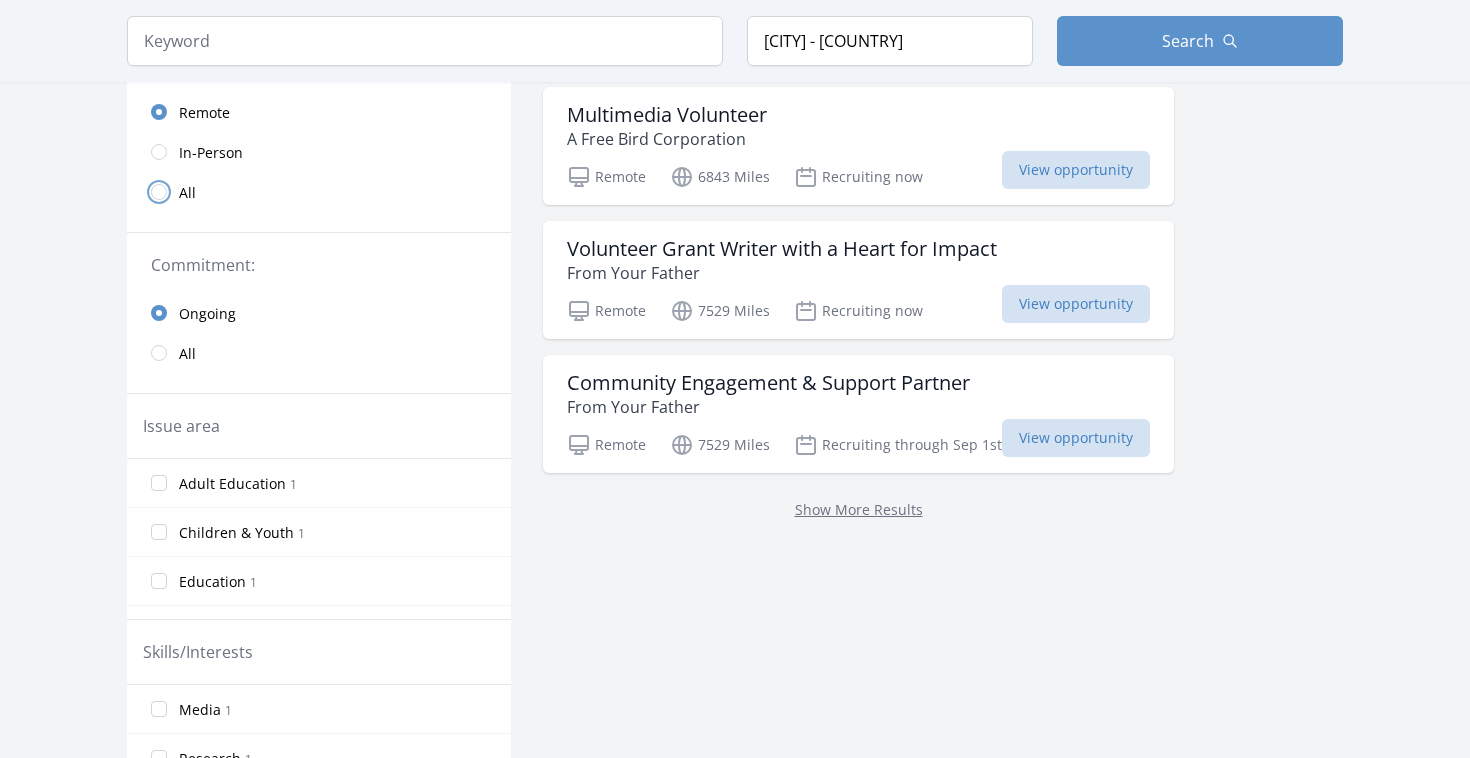 scroll, scrollTop: 337, scrollLeft: 0, axis: vertical 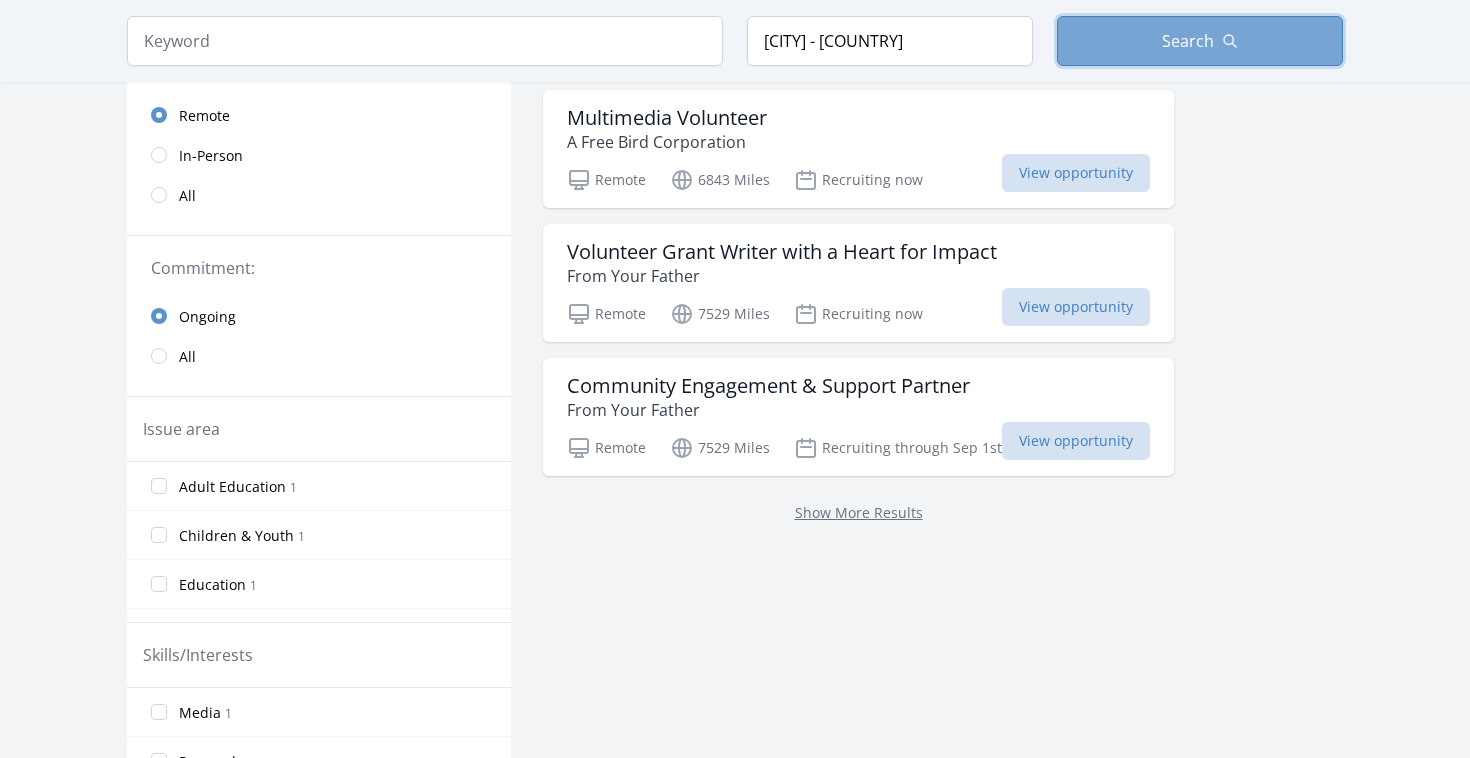 click on "Search" at bounding box center [1200, 41] 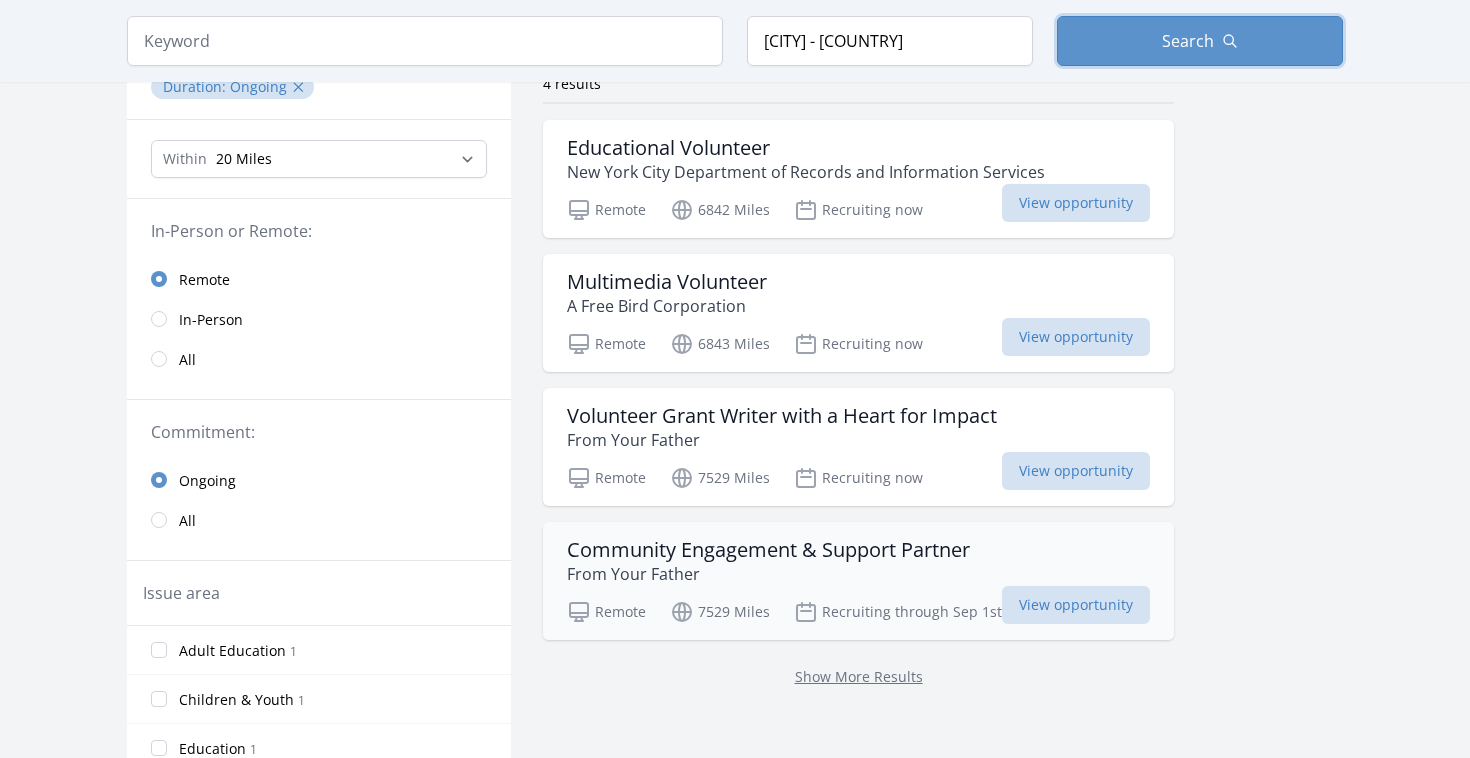 scroll, scrollTop: 0, scrollLeft: 0, axis: both 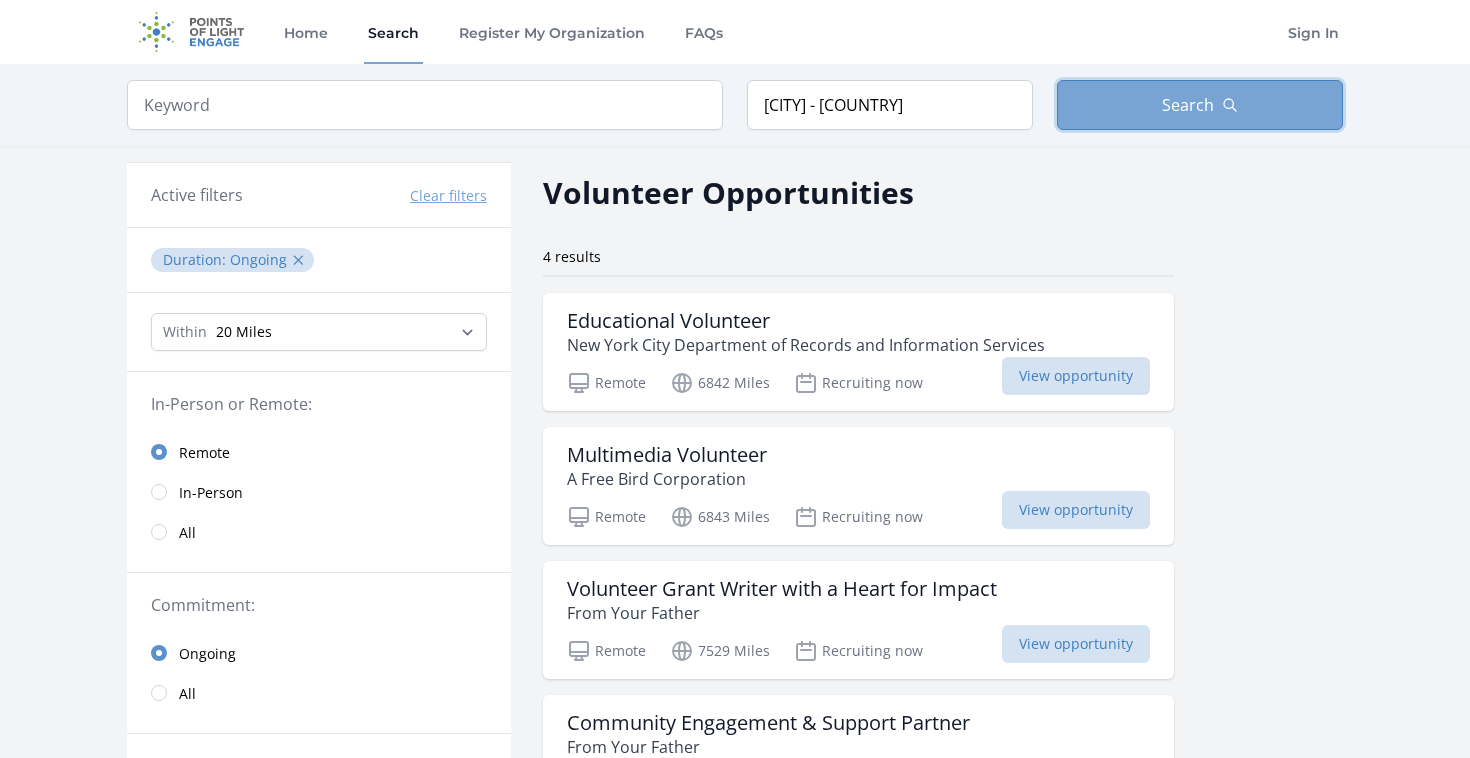 click on "Search" at bounding box center [1200, 105] 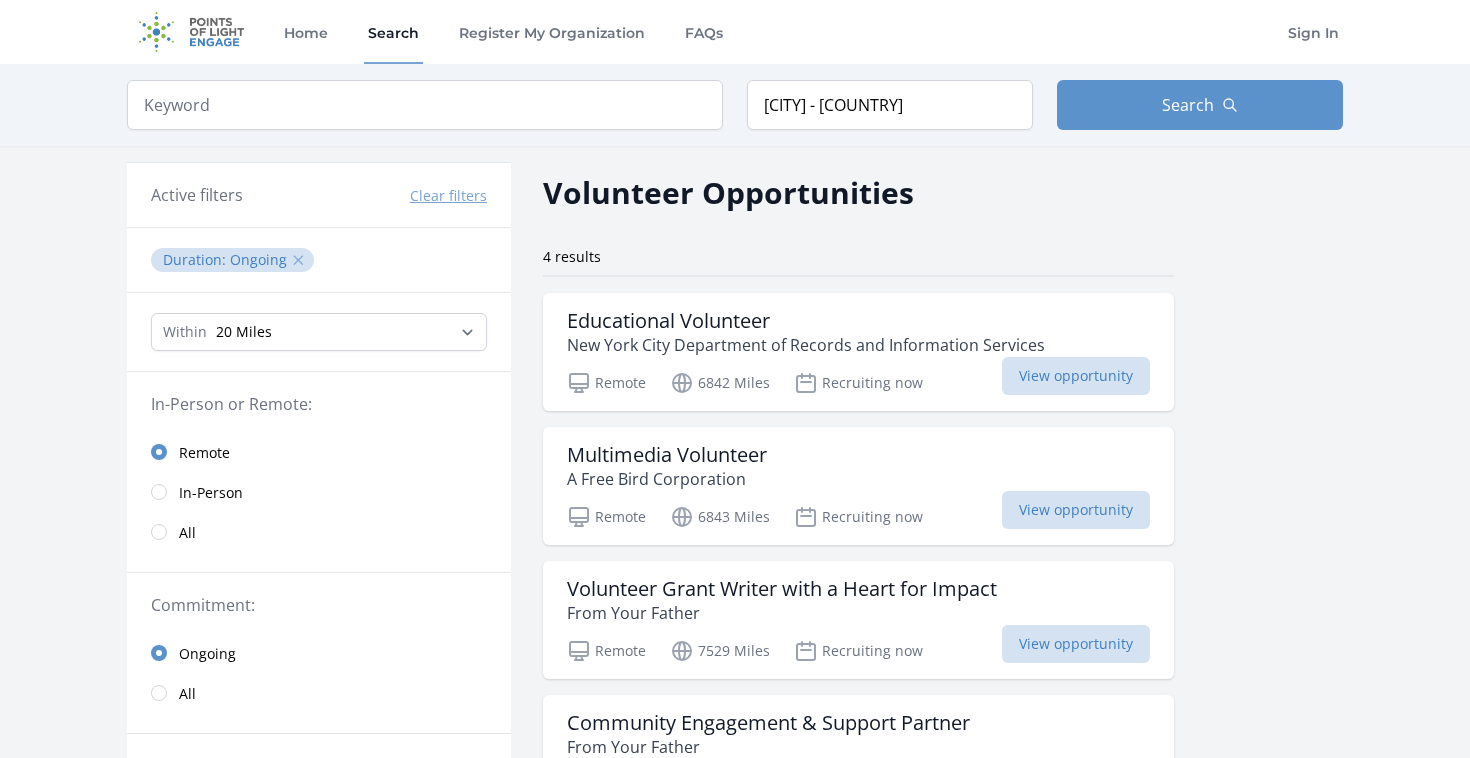 click on "✕" at bounding box center (298, 260) 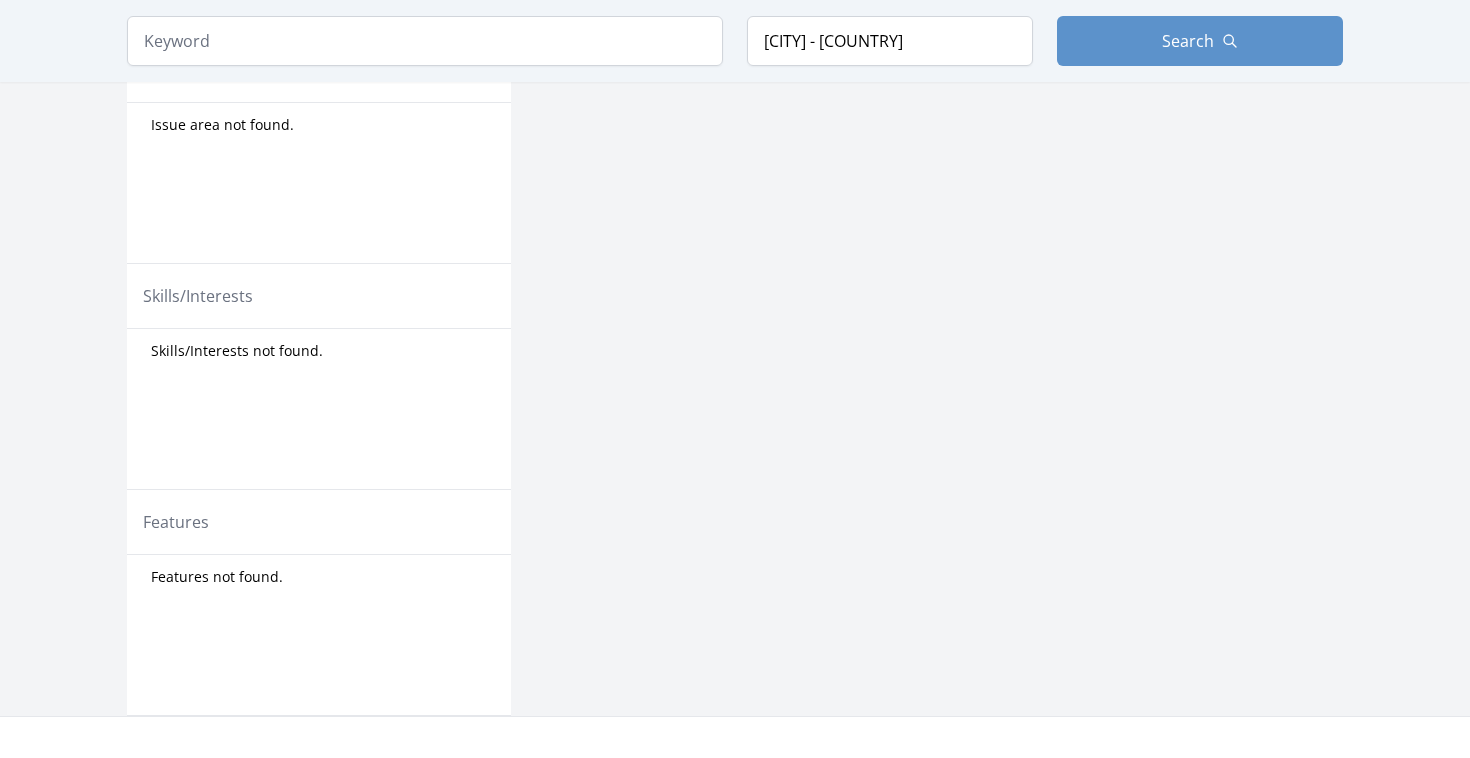 scroll, scrollTop: 879, scrollLeft: 0, axis: vertical 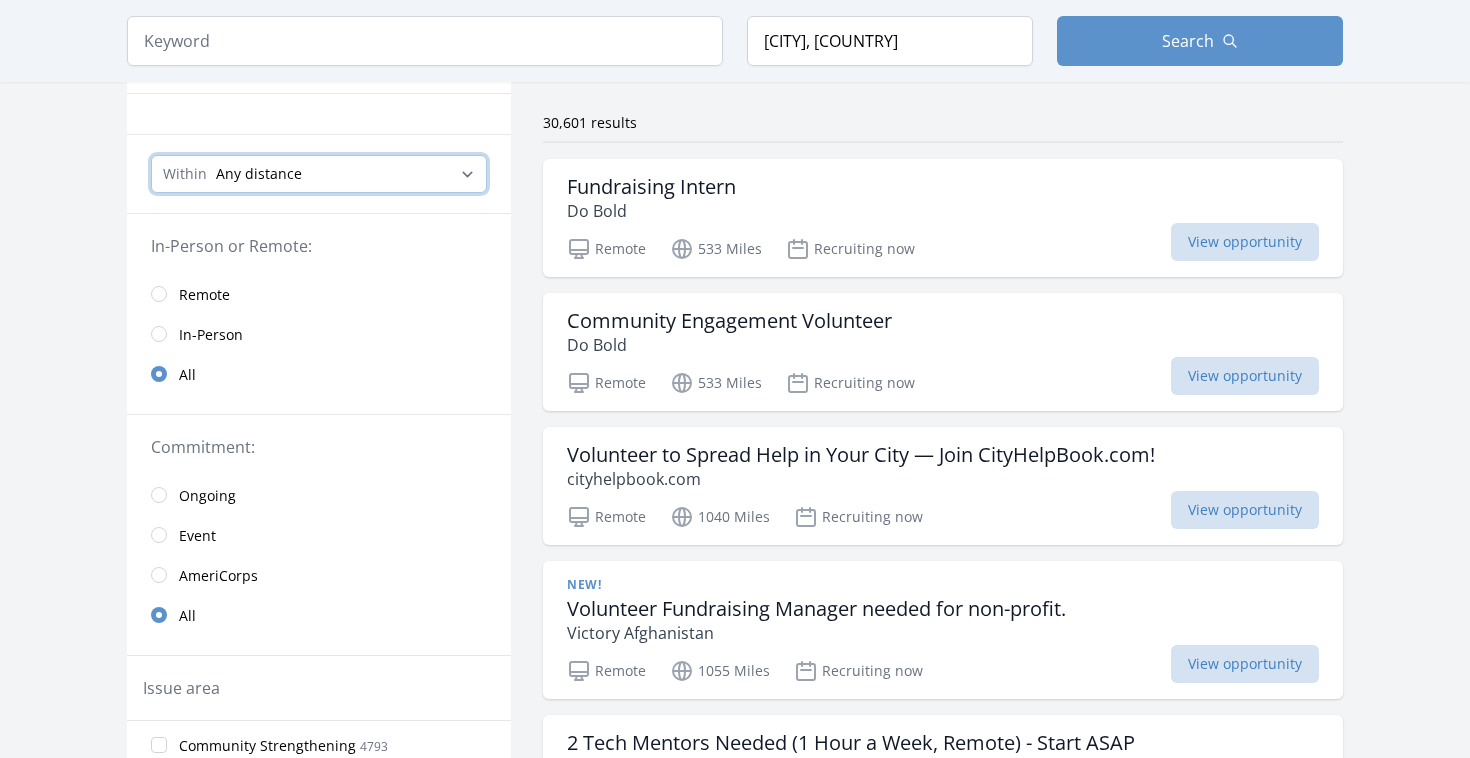 click on "Any distance , 5 Miles , 20 Miles , 50 Miles , 100 Miles" at bounding box center (319, 174) 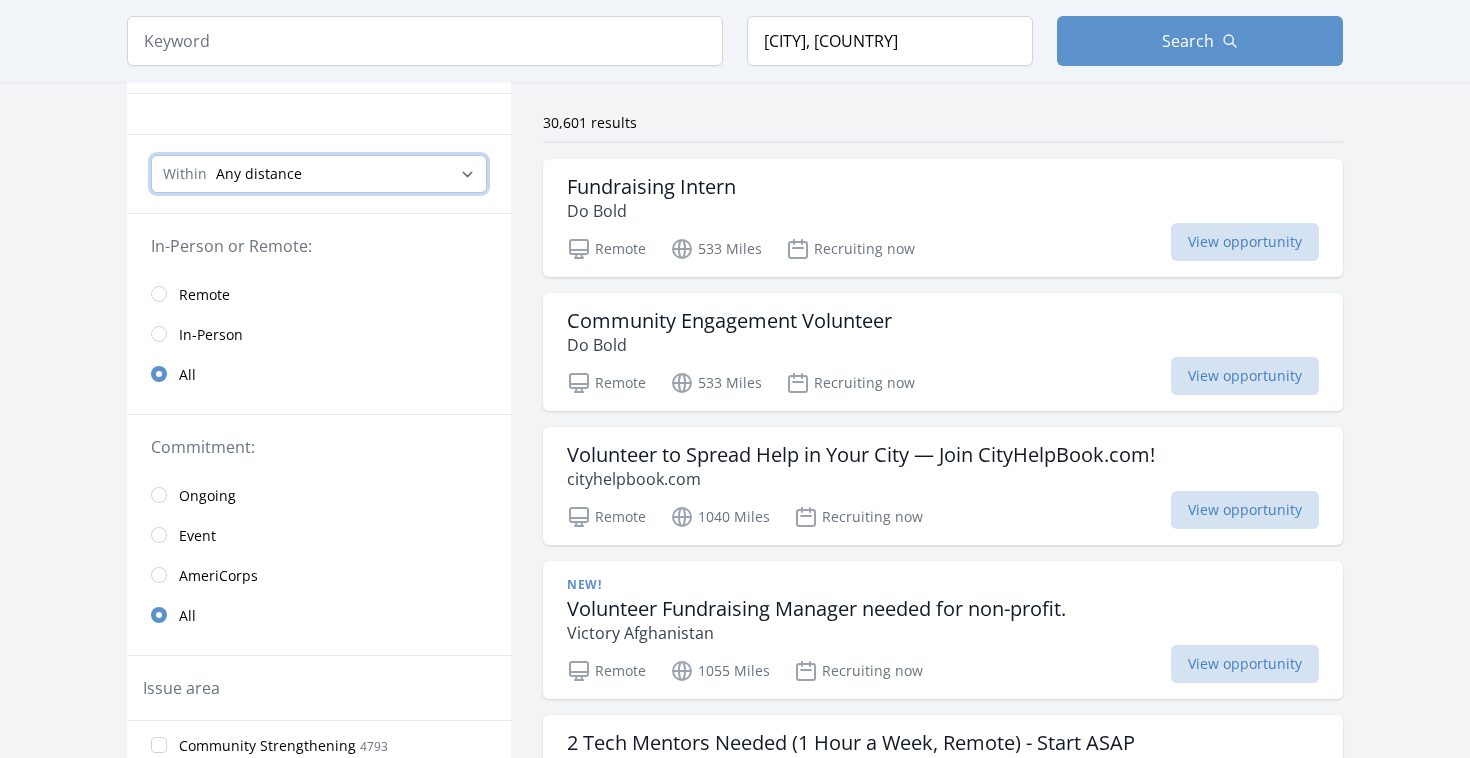 select on "32186" 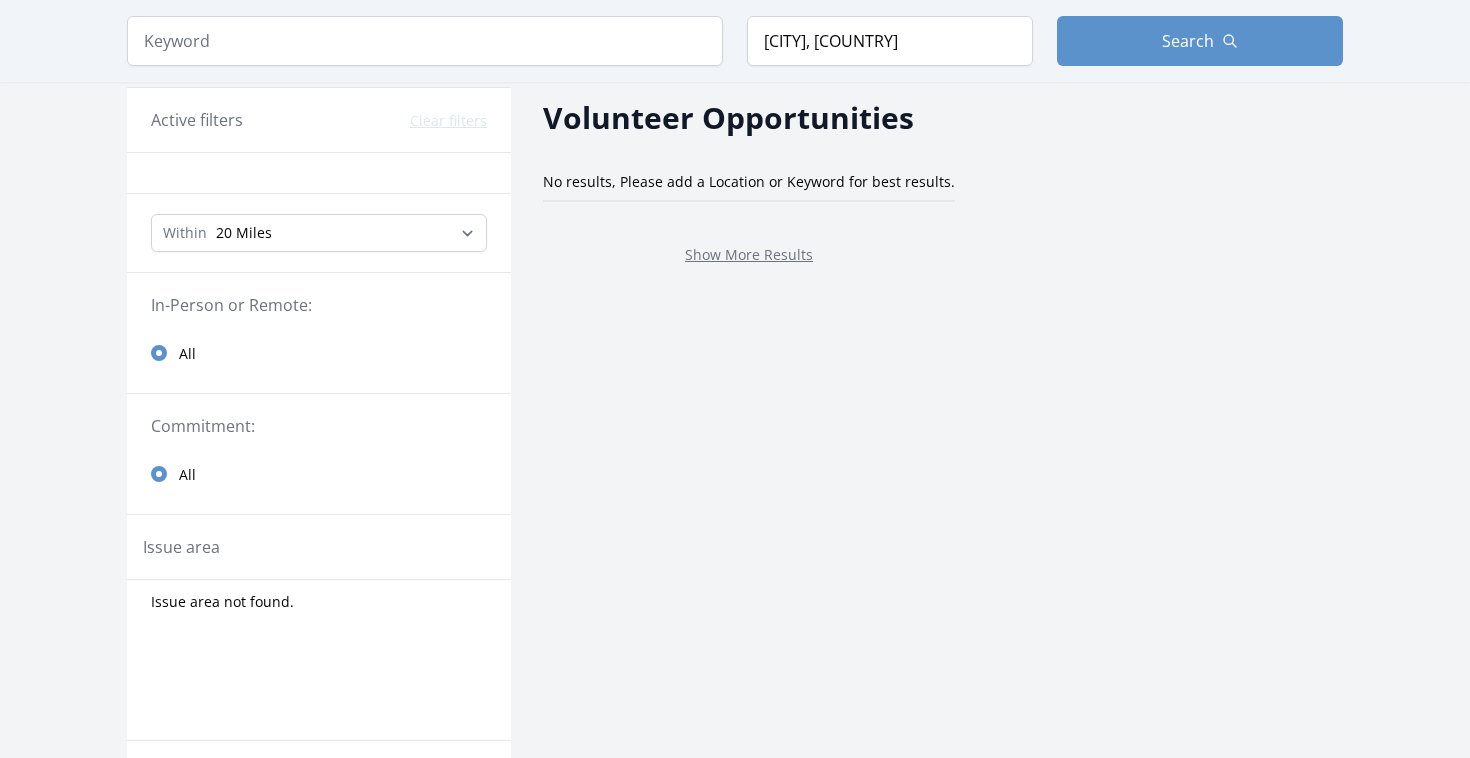 scroll, scrollTop: 0, scrollLeft: 0, axis: both 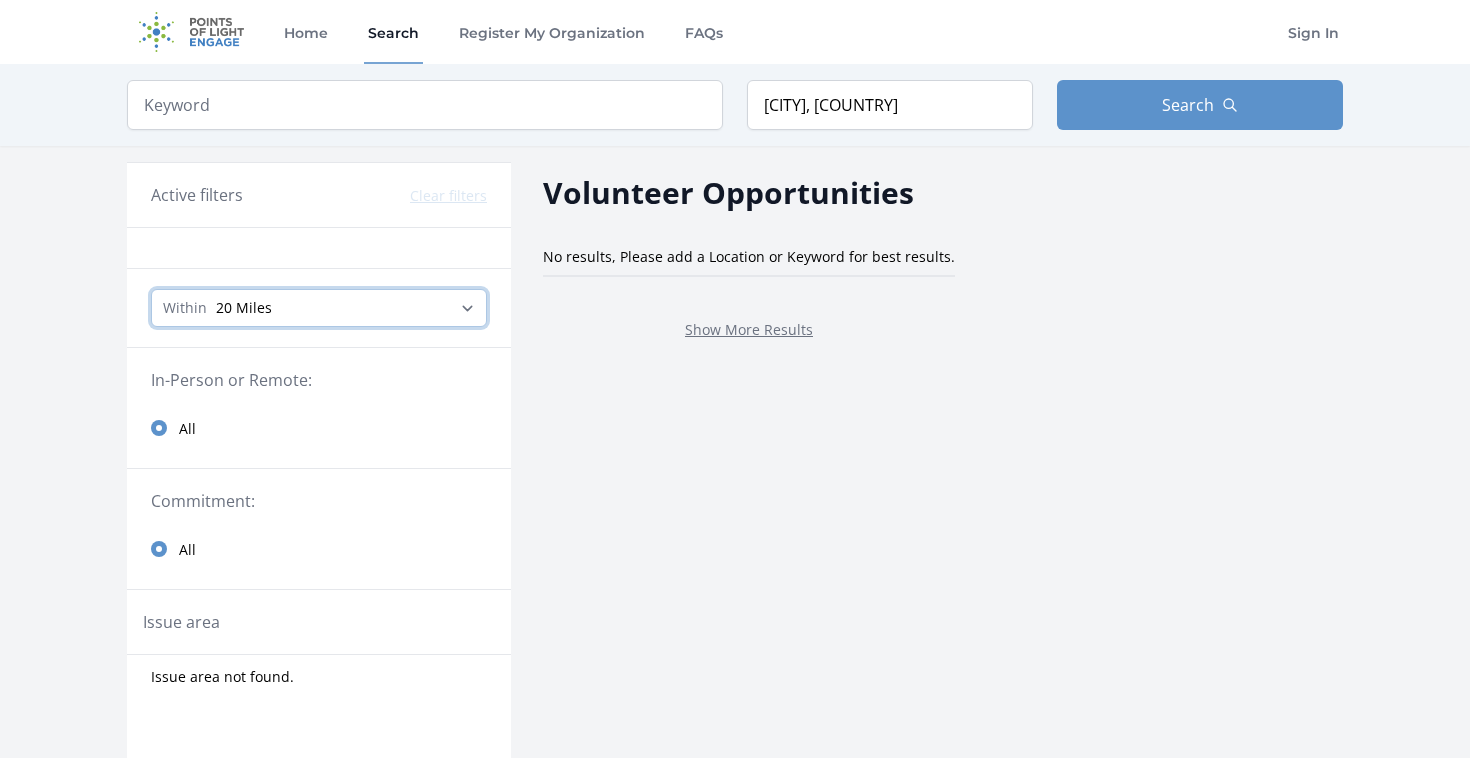 click on "Any distance , 5 Miles , 20 Miles , 50 Miles , 100 Miles" at bounding box center [319, 308] 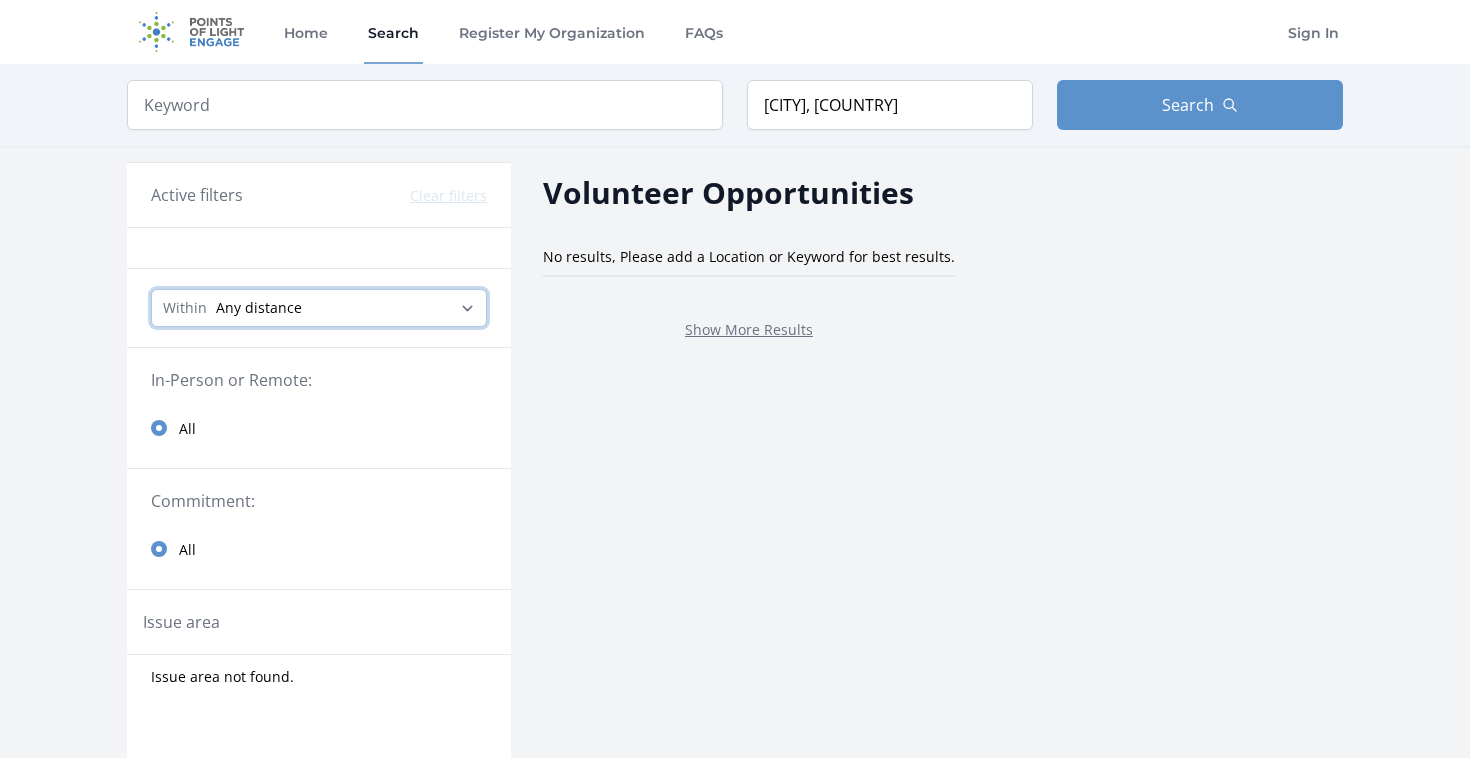 click on "Any distance , 5 Miles , 20 Miles , 50 Miles , 100 Miles" at bounding box center [319, 308] 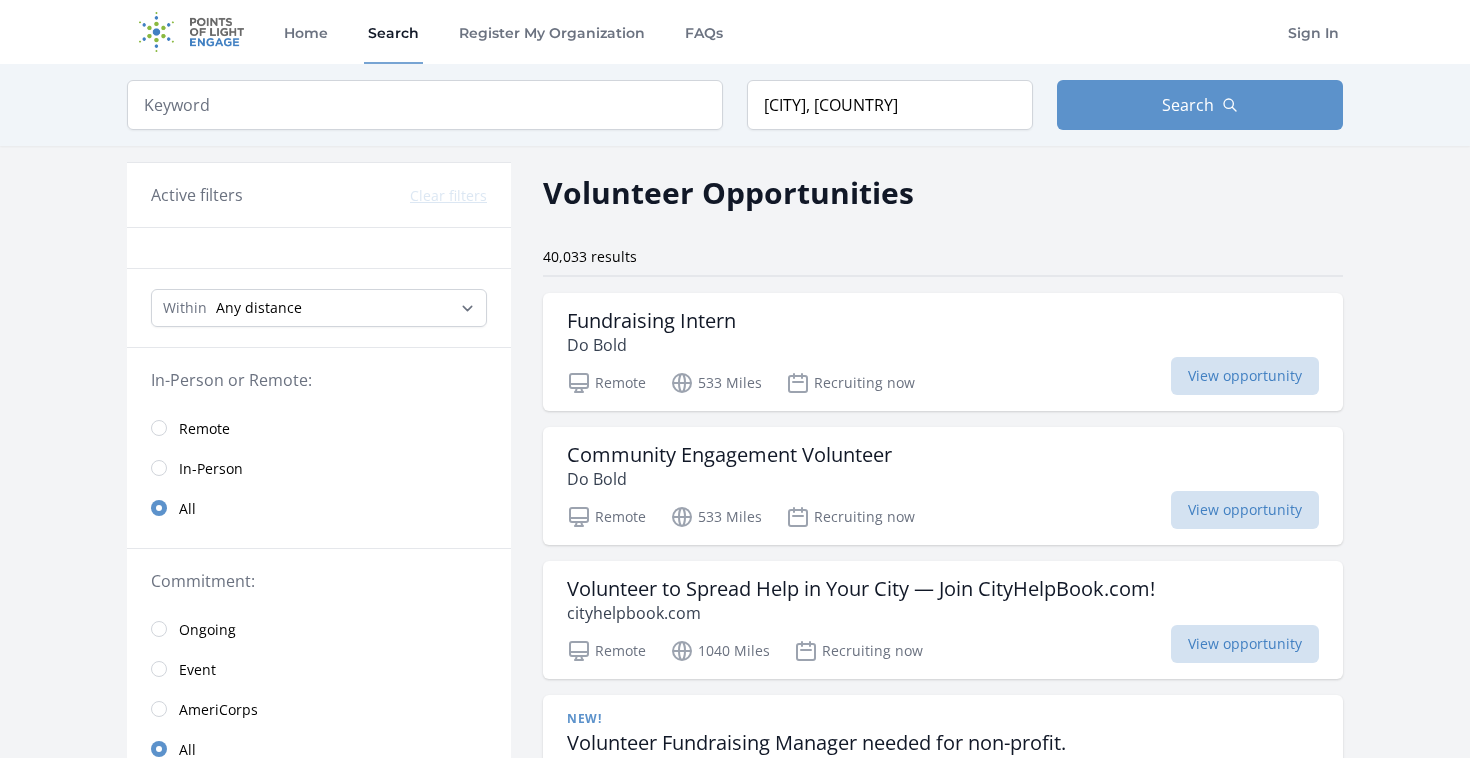 click on "Remote" at bounding box center (204, 429) 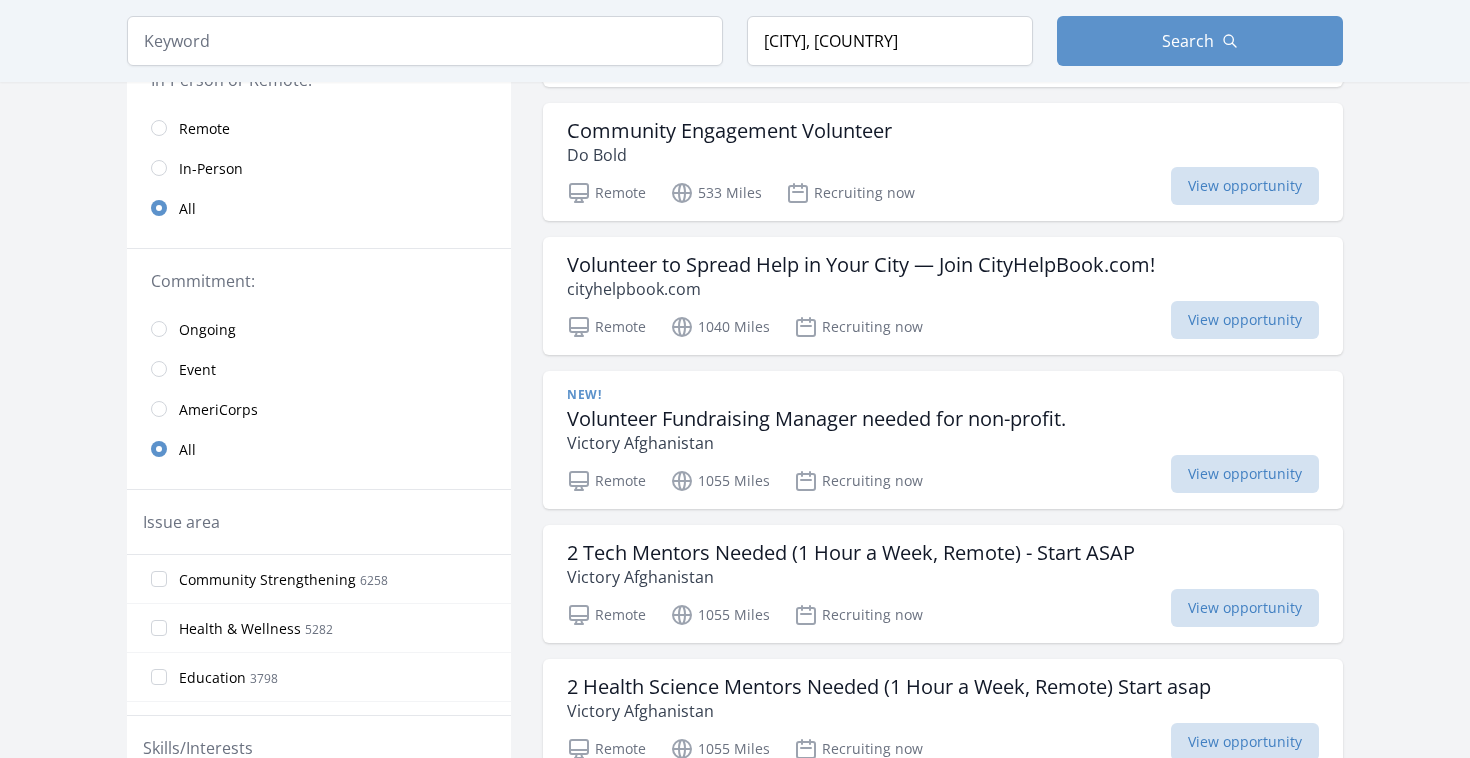 scroll, scrollTop: 328, scrollLeft: 0, axis: vertical 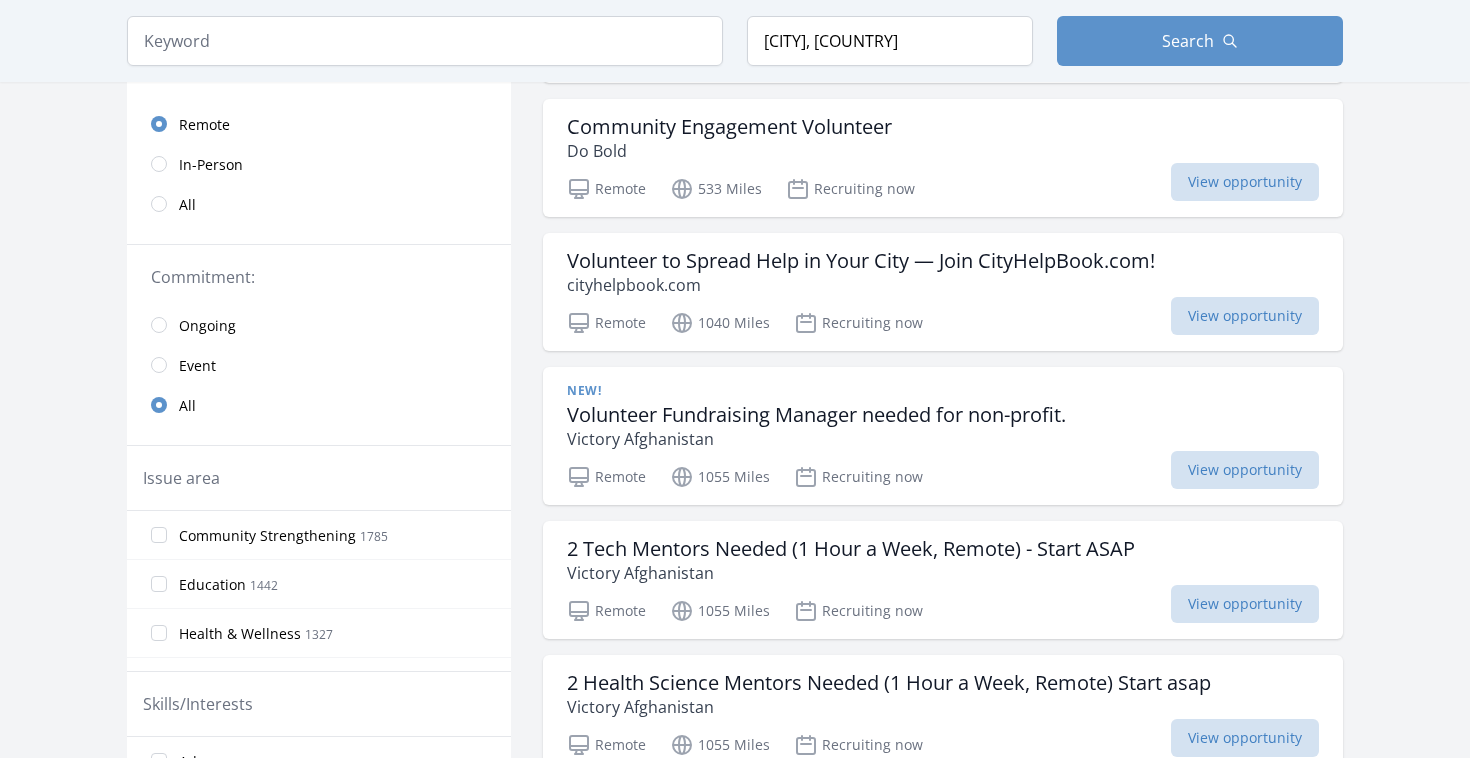 click on "Ongoing" at bounding box center [207, 326] 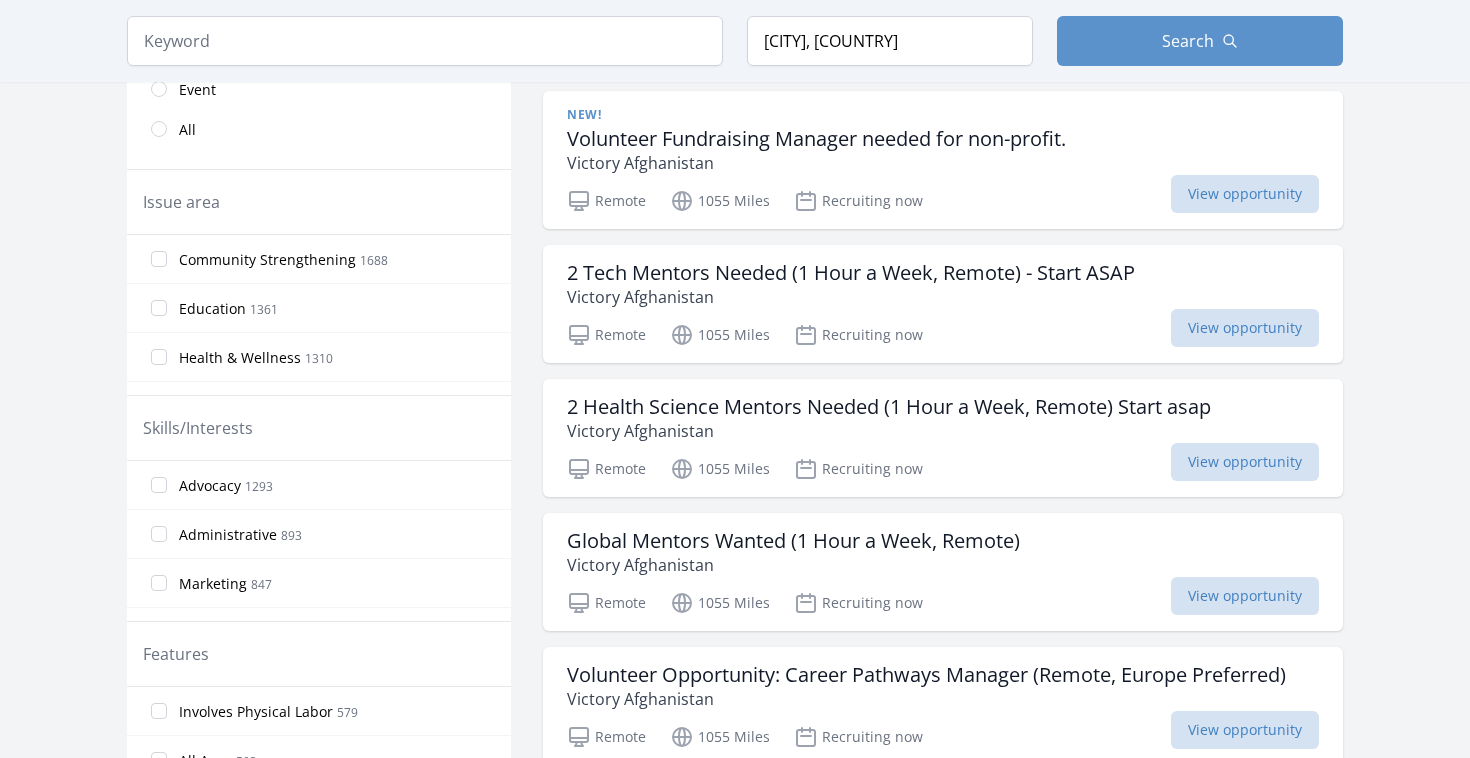 scroll, scrollTop: 635, scrollLeft: 0, axis: vertical 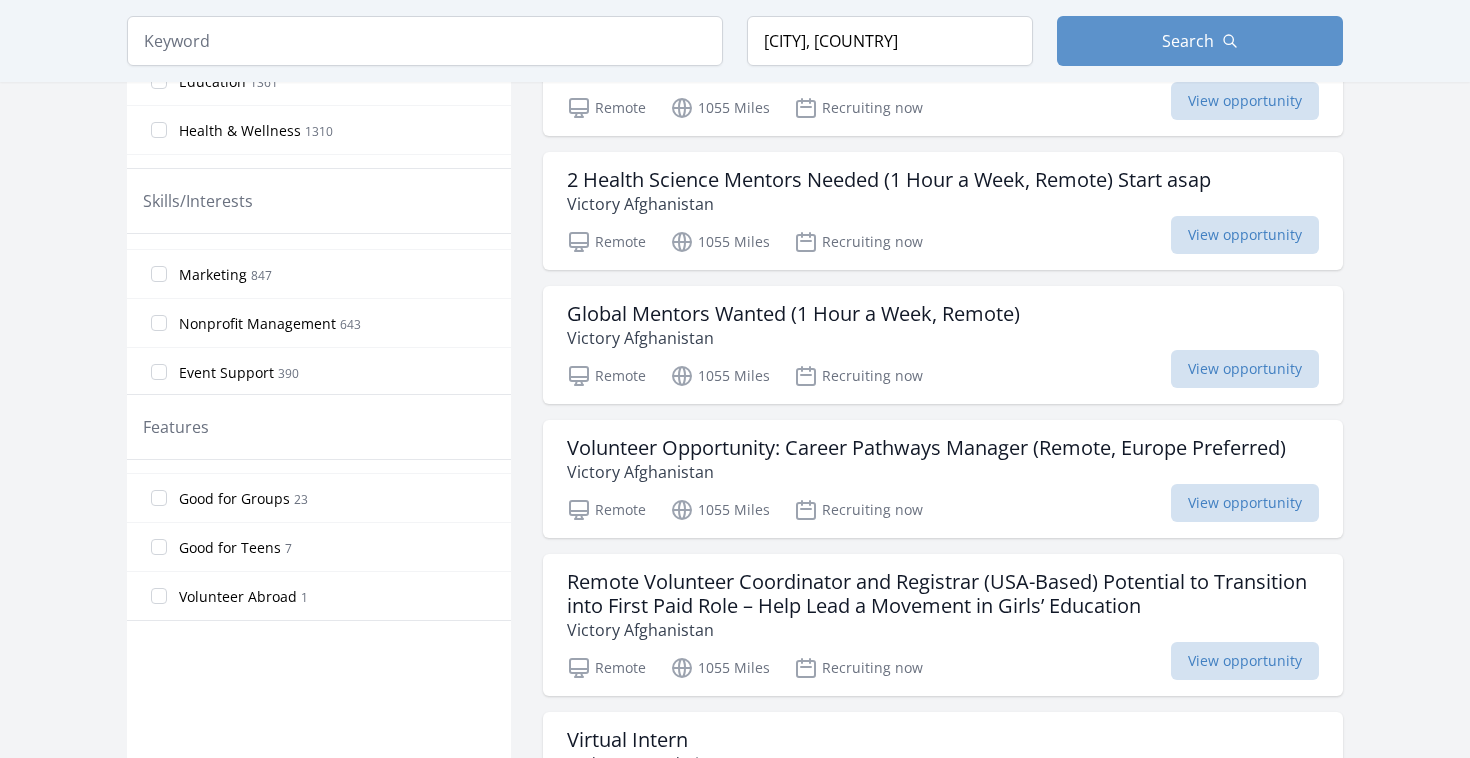 click on "Good for Teens   7" at bounding box center (235, 547) 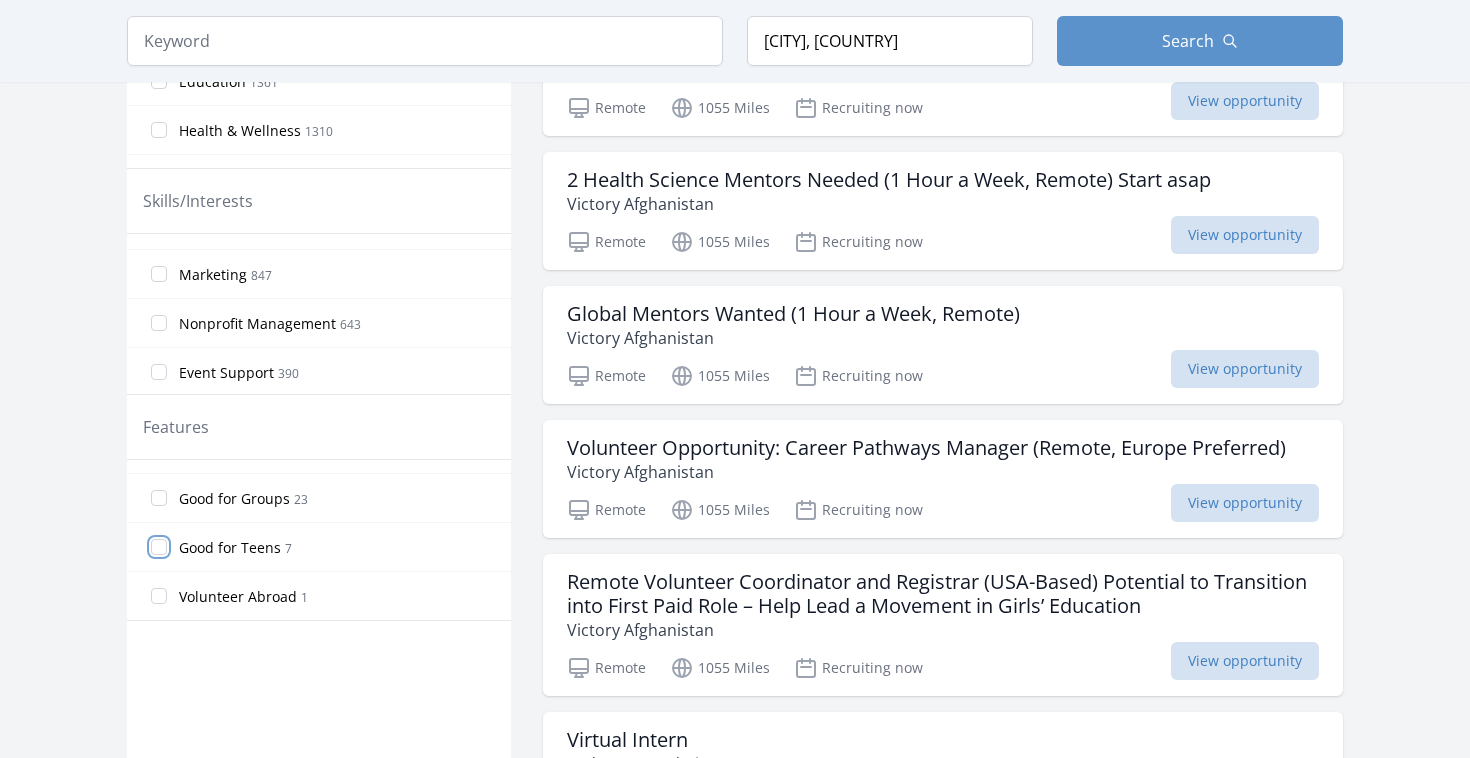 click on "Good for Teens   7" at bounding box center [159, 547] 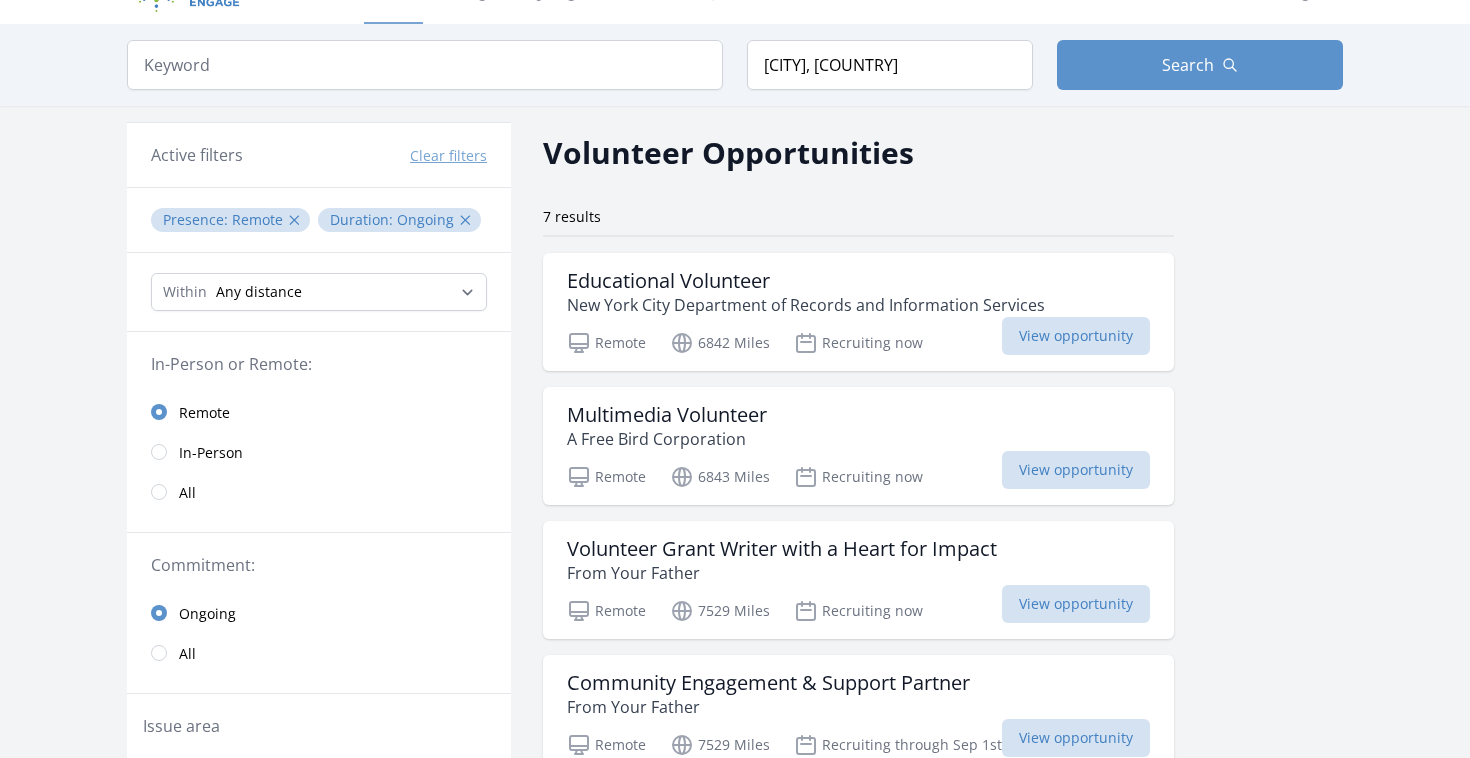 scroll, scrollTop: 36, scrollLeft: 0, axis: vertical 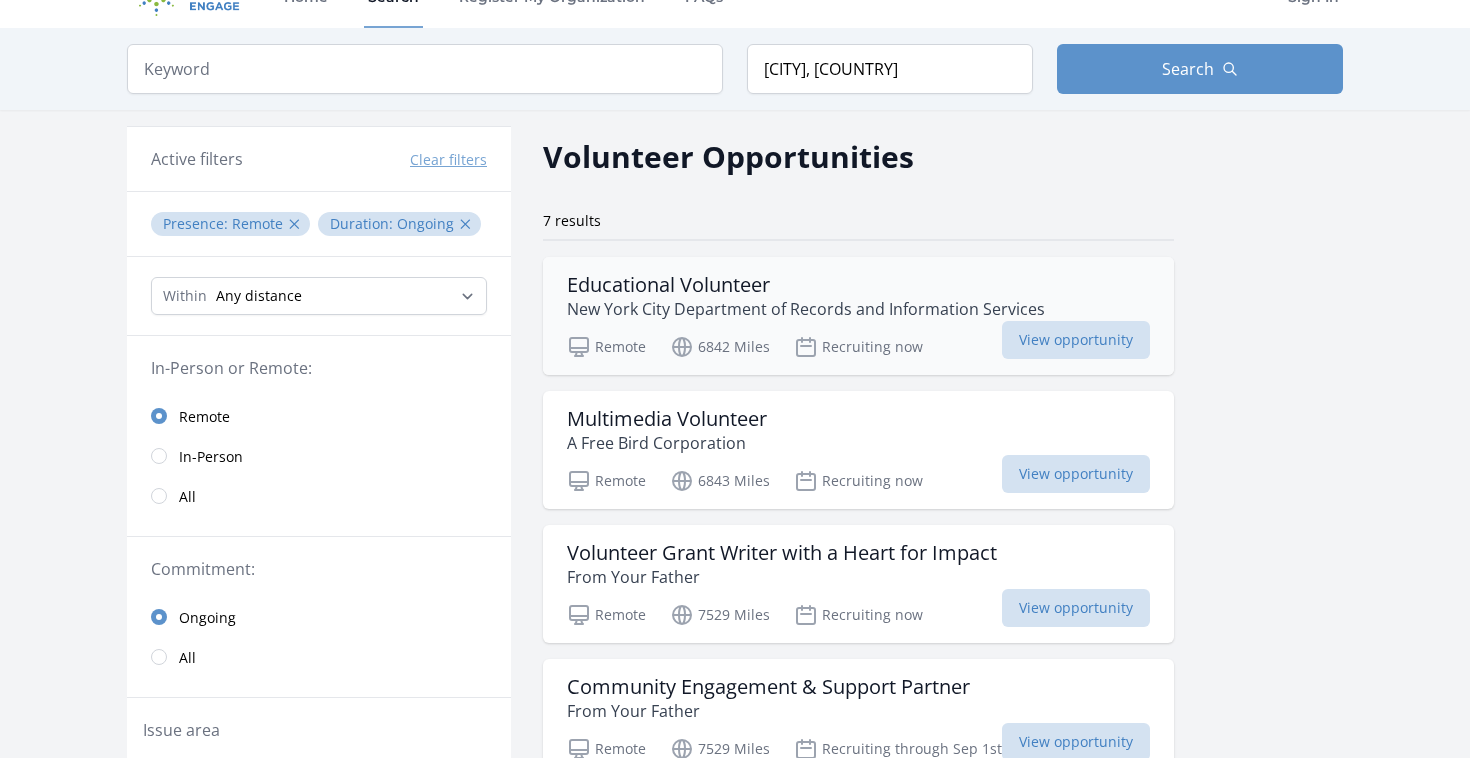 click on "Educational Volunteer" at bounding box center [806, 285] 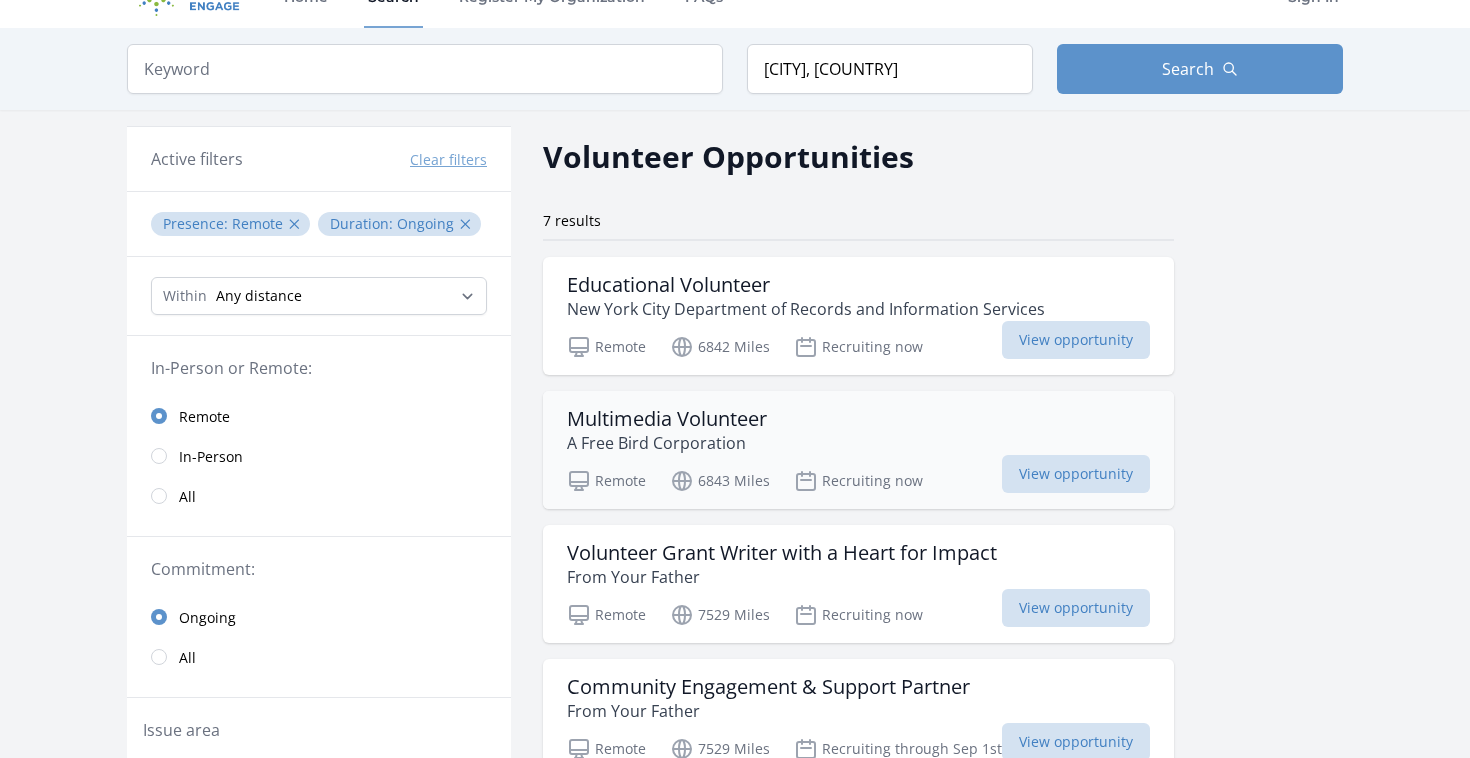 click on "Multimedia Volunteer" at bounding box center (667, 419) 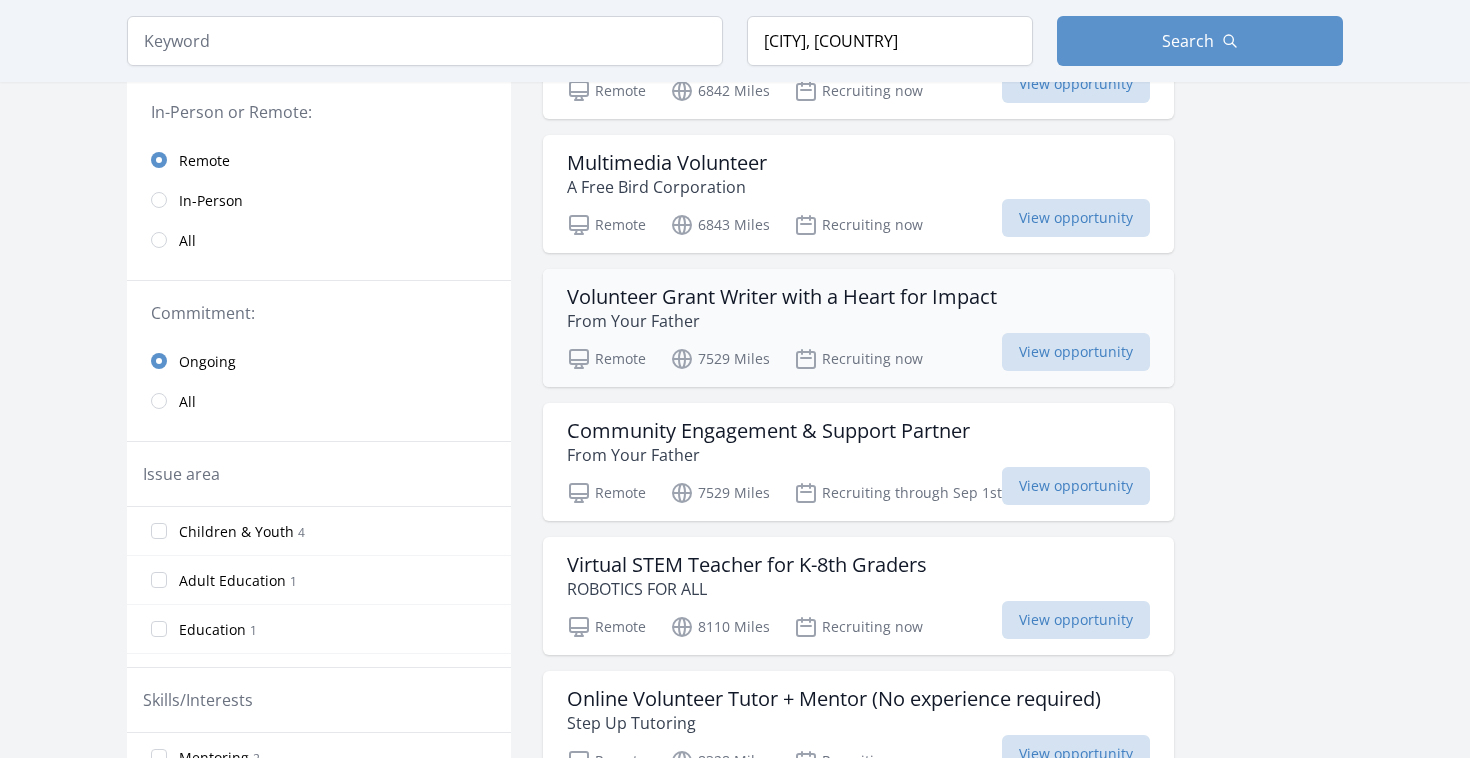 scroll, scrollTop: 294, scrollLeft: 0, axis: vertical 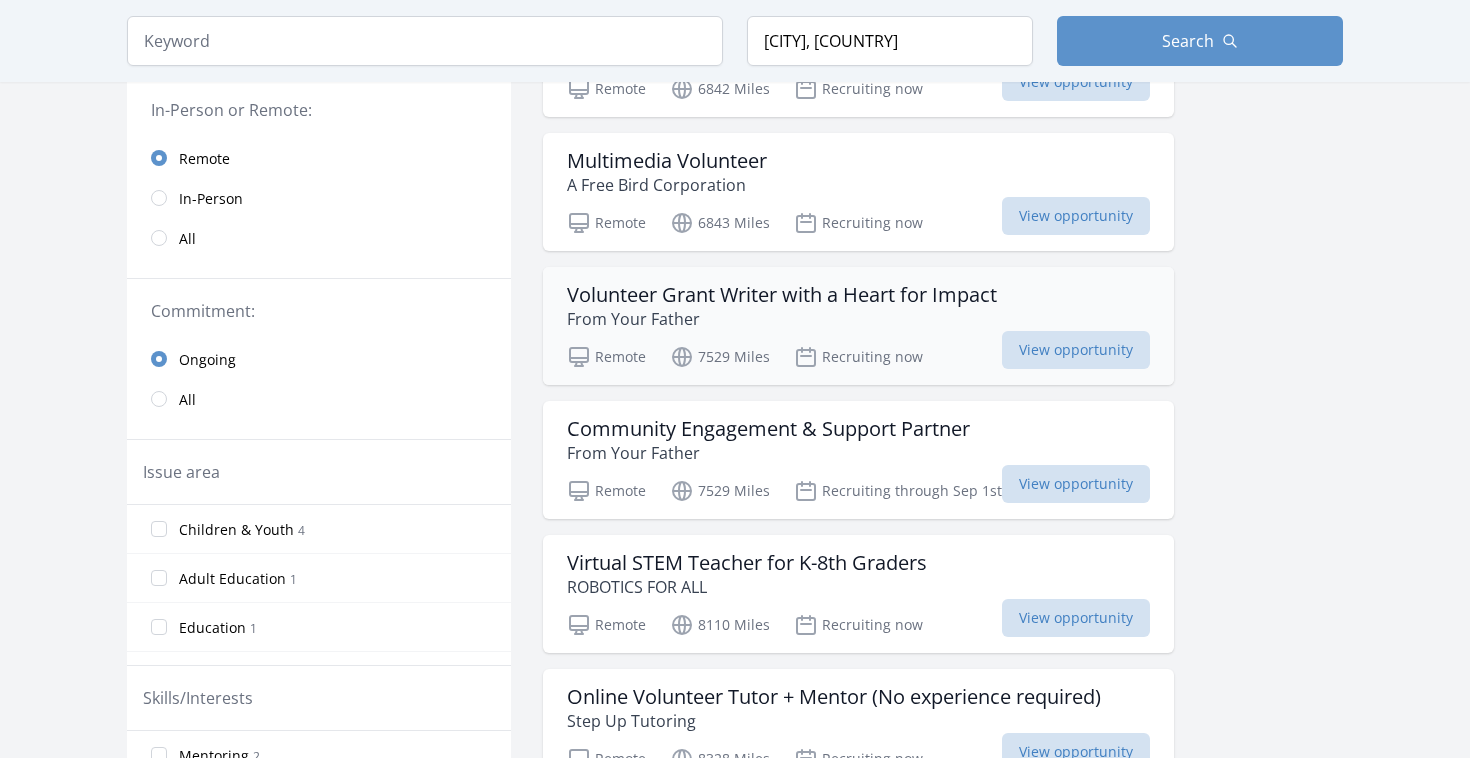 click on "Volunteer Grant Writer with a Heart for Impact" at bounding box center [782, 295] 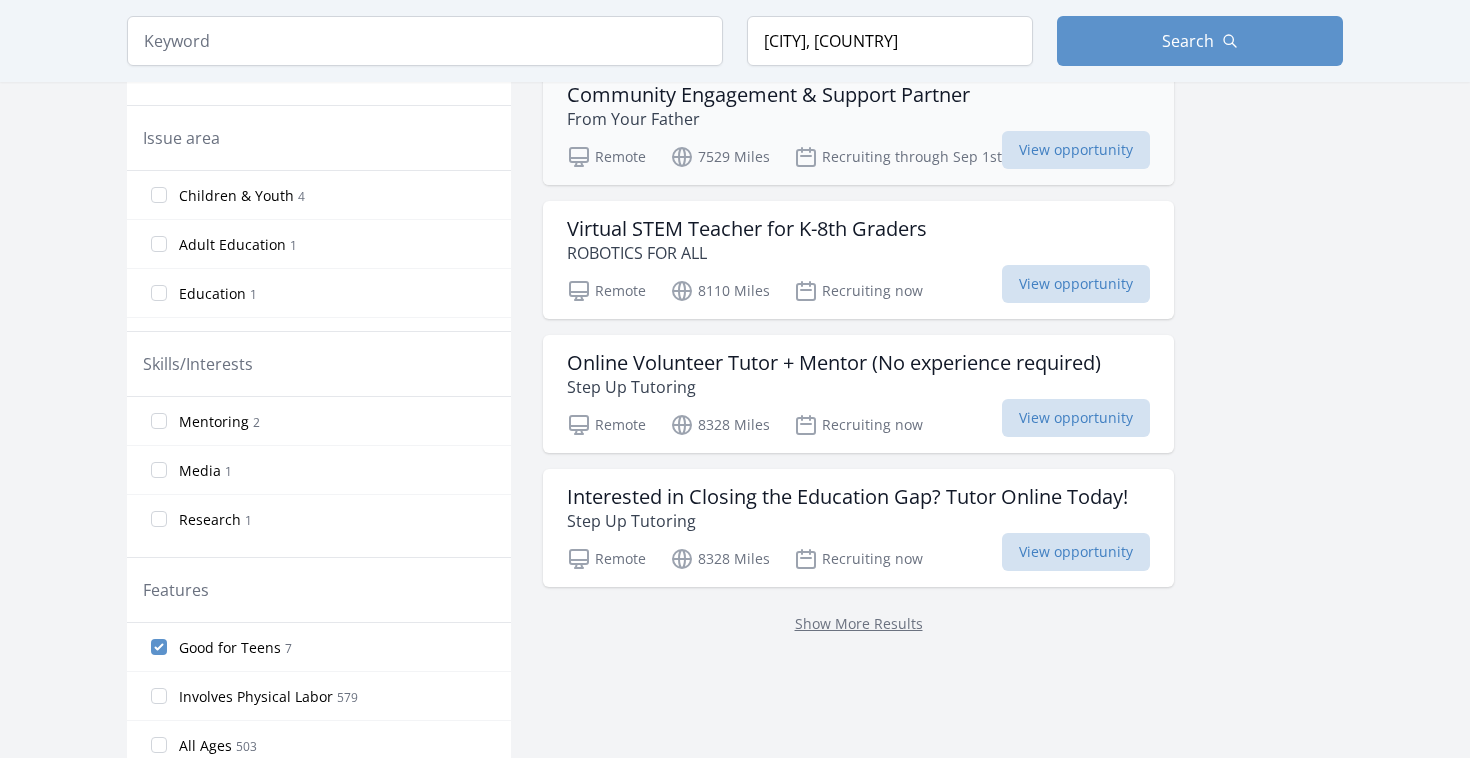 scroll, scrollTop: 631, scrollLeft: 0, axis: vertical 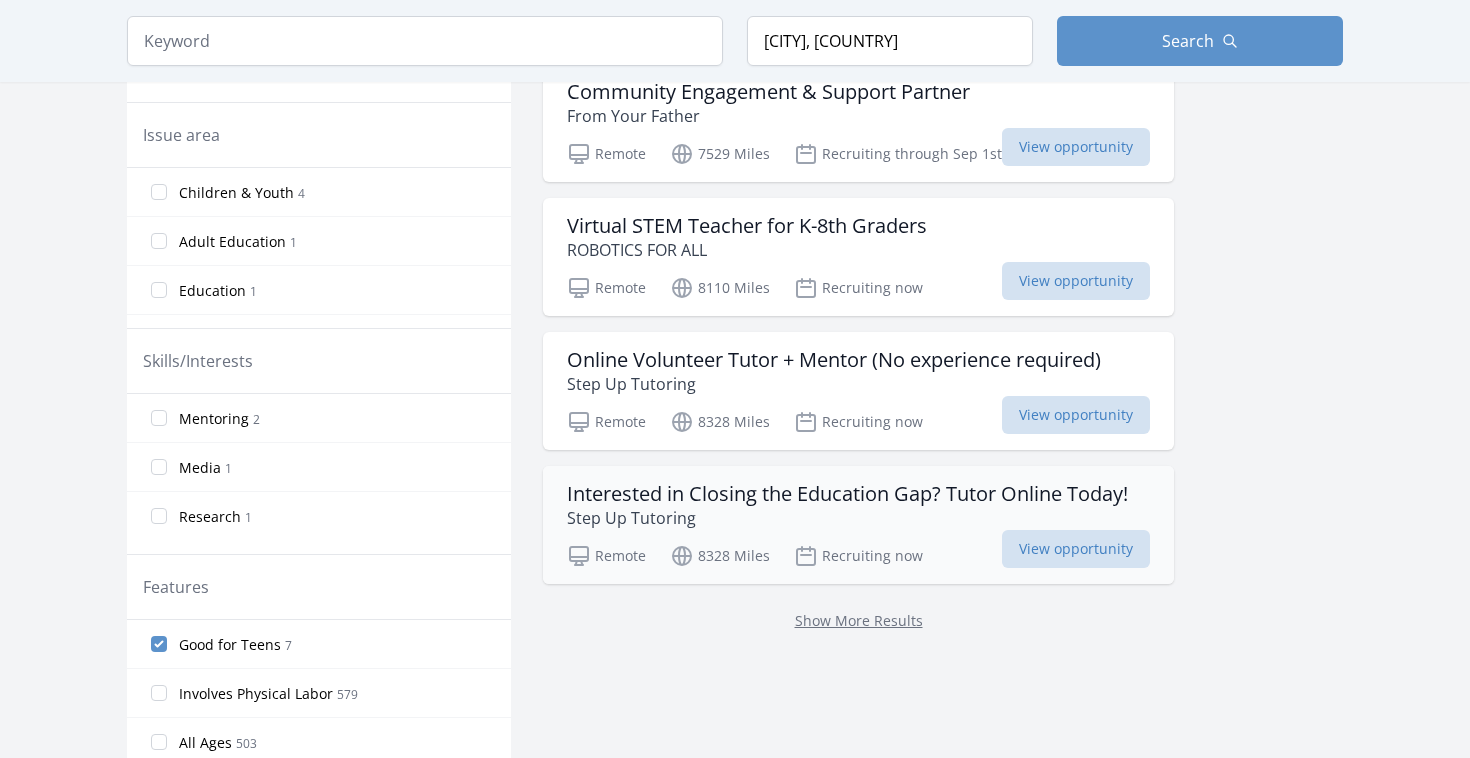 click on "Interested in Closing the Education Gap? Tutor Online Today!" at bounding box center [847, 494] 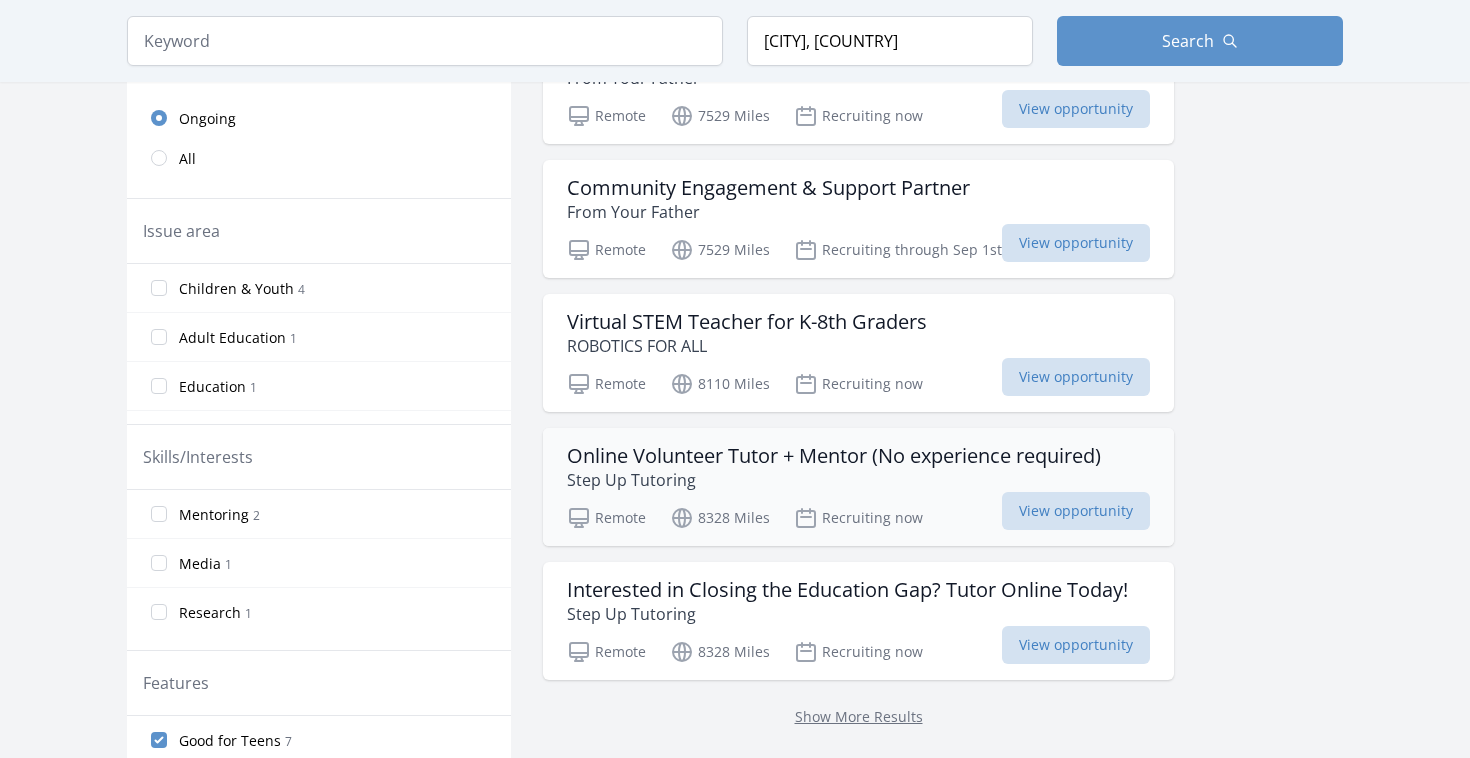 scroll, scrollTop: 531, scrollLeft: 0, axis: vertical 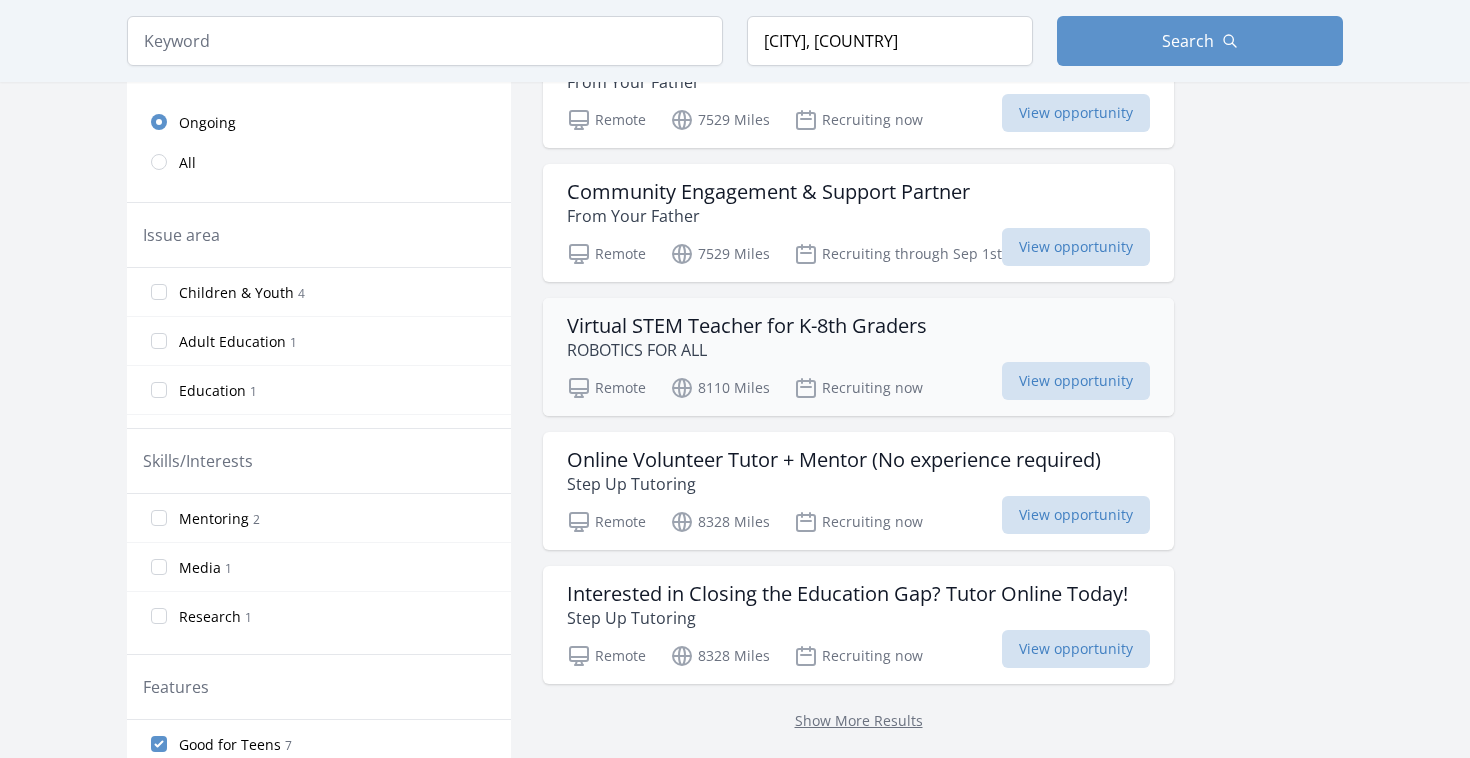 click on "Virtual STEM Teacher for K-8th Graders" at bounding box center (747, 326) 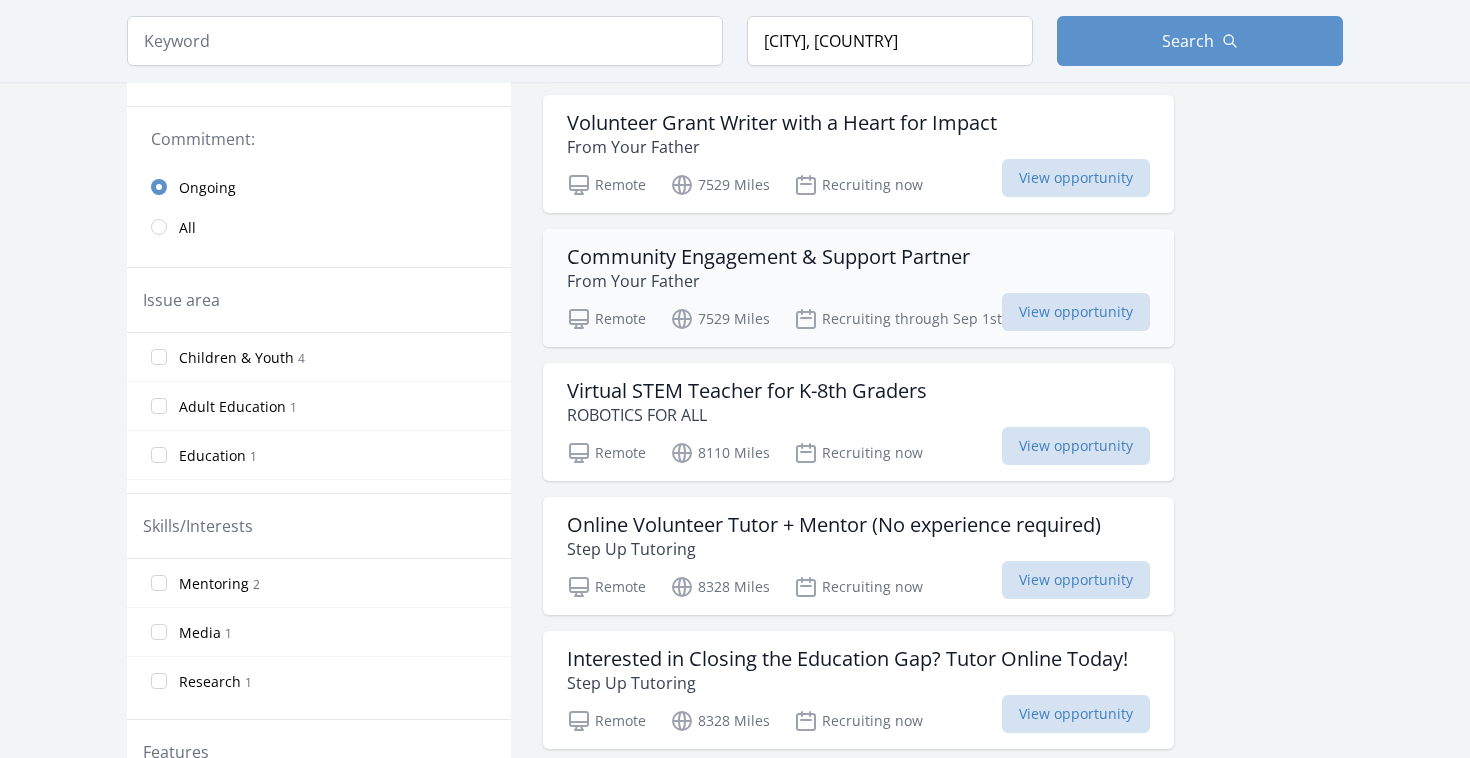 scroll, scrollTop: 464, scrollLeft: 0, axis: vertical 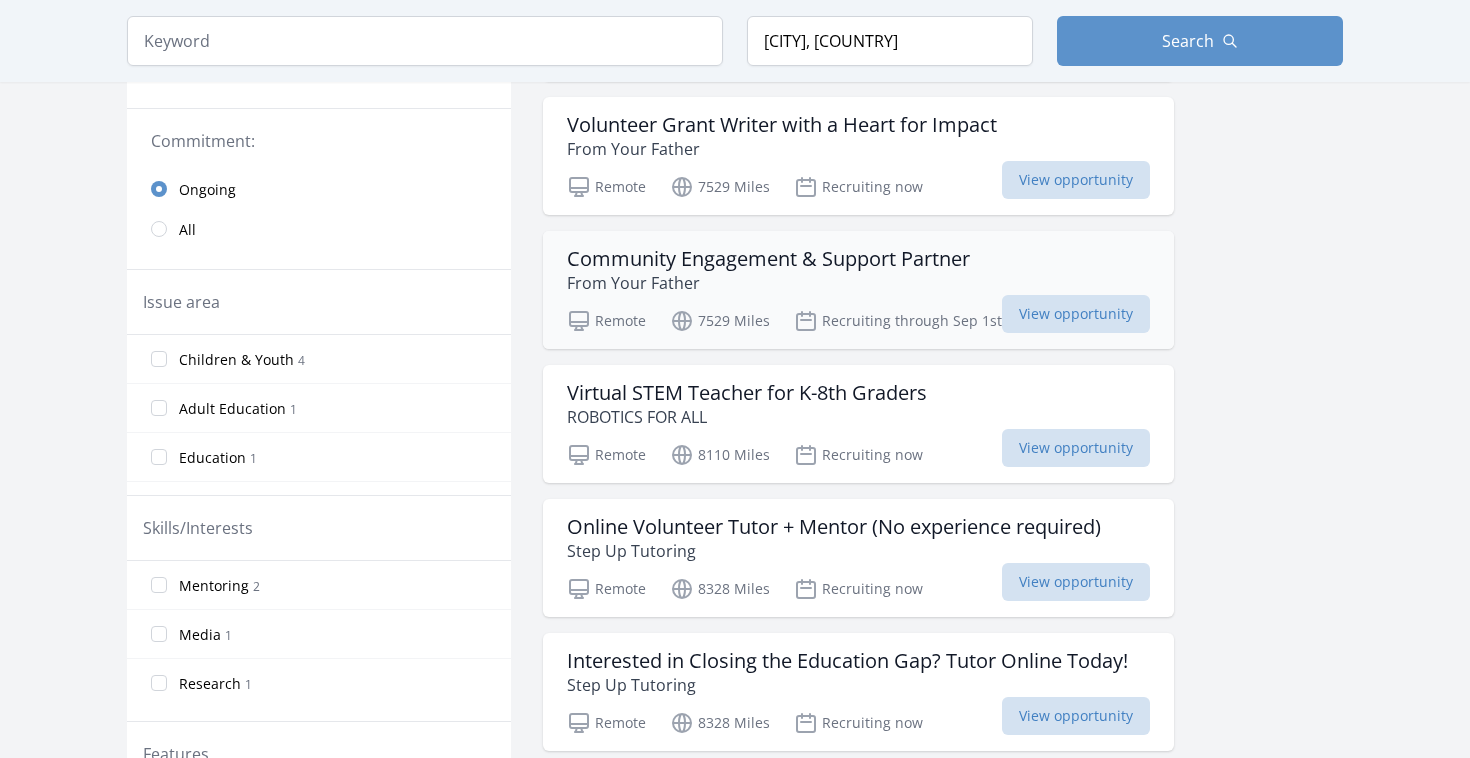 click on "Community Engagement & Support Partner" at bounding box center [768, 259] 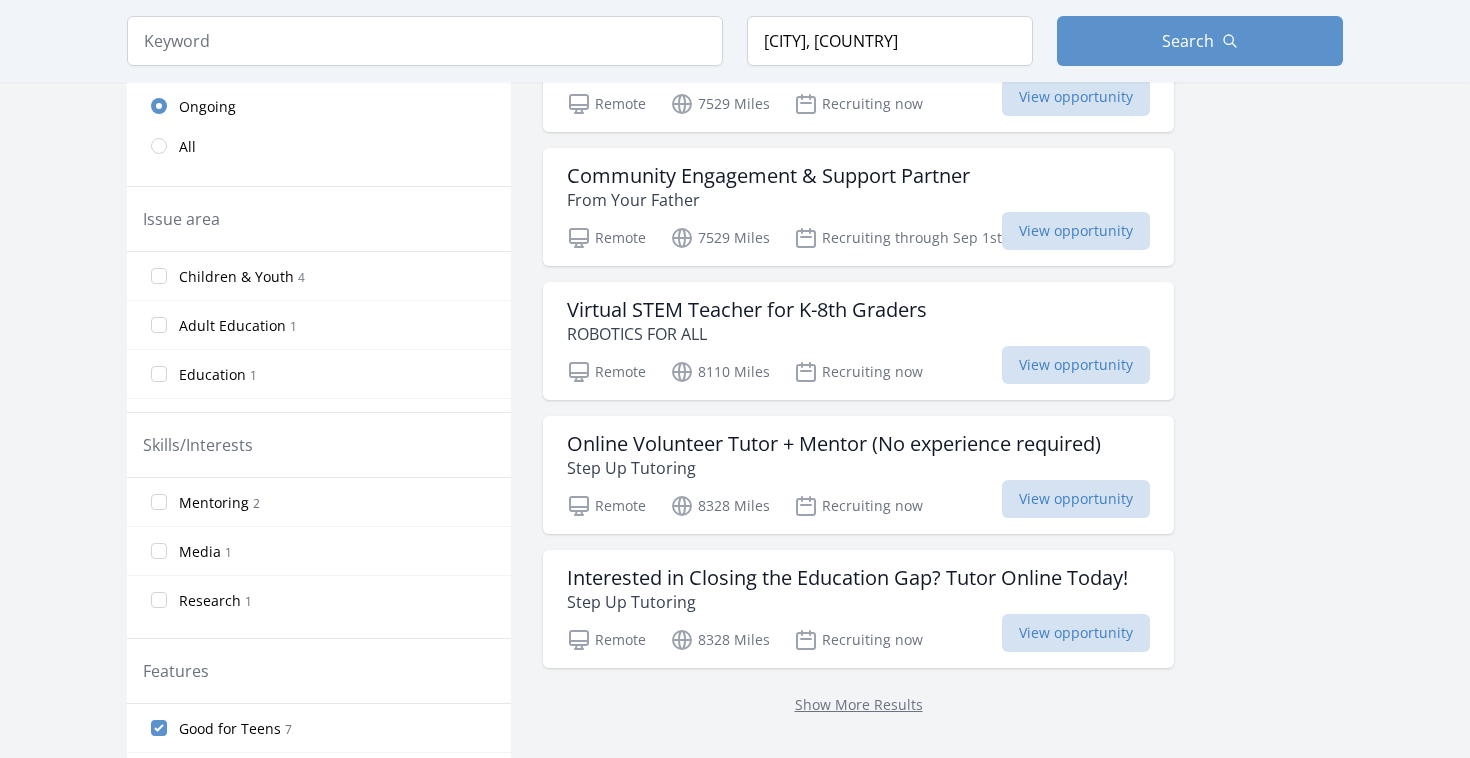 scroll, scrollTop: 558, scrollLeft: 0, axis: vertical 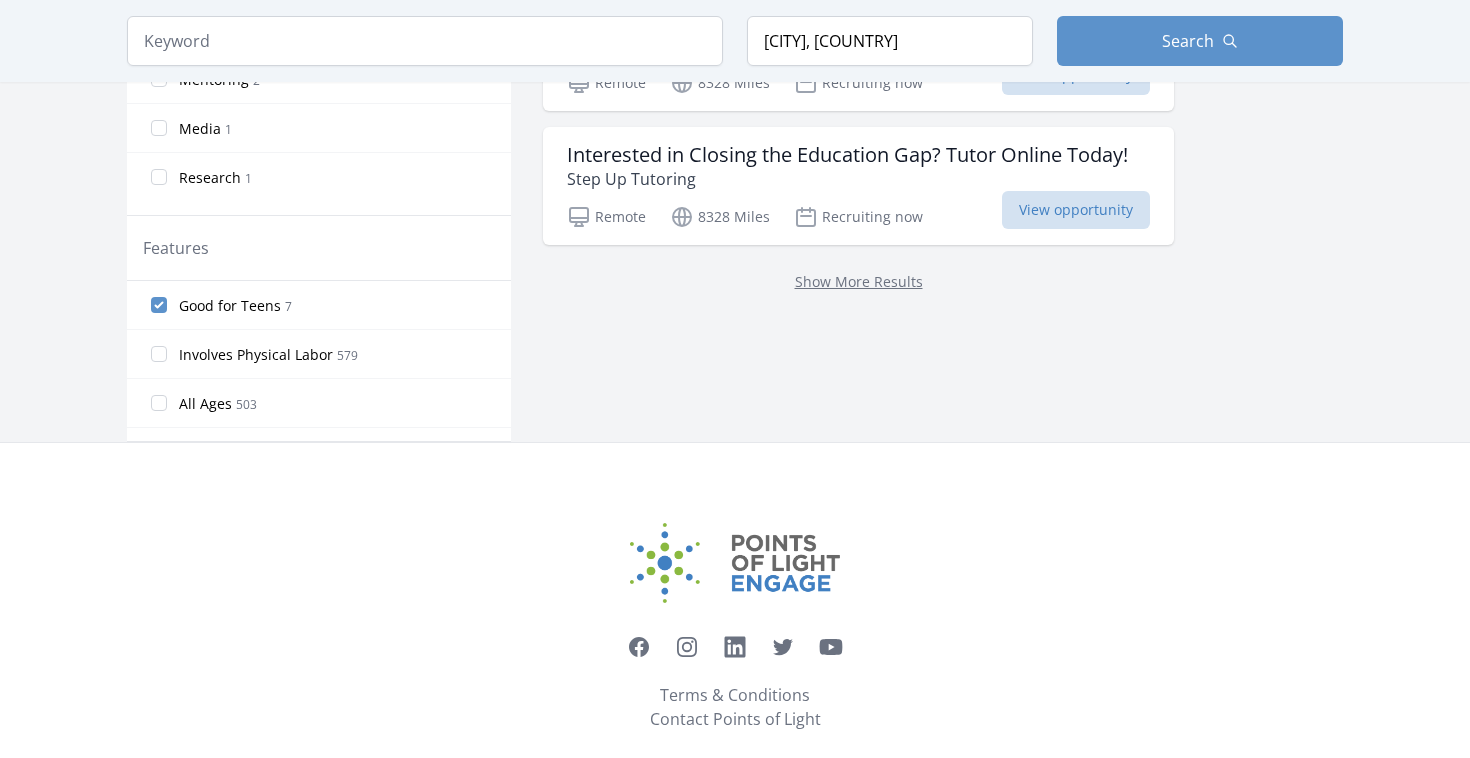 click on "All Ages" at bounding box center [205, 404] 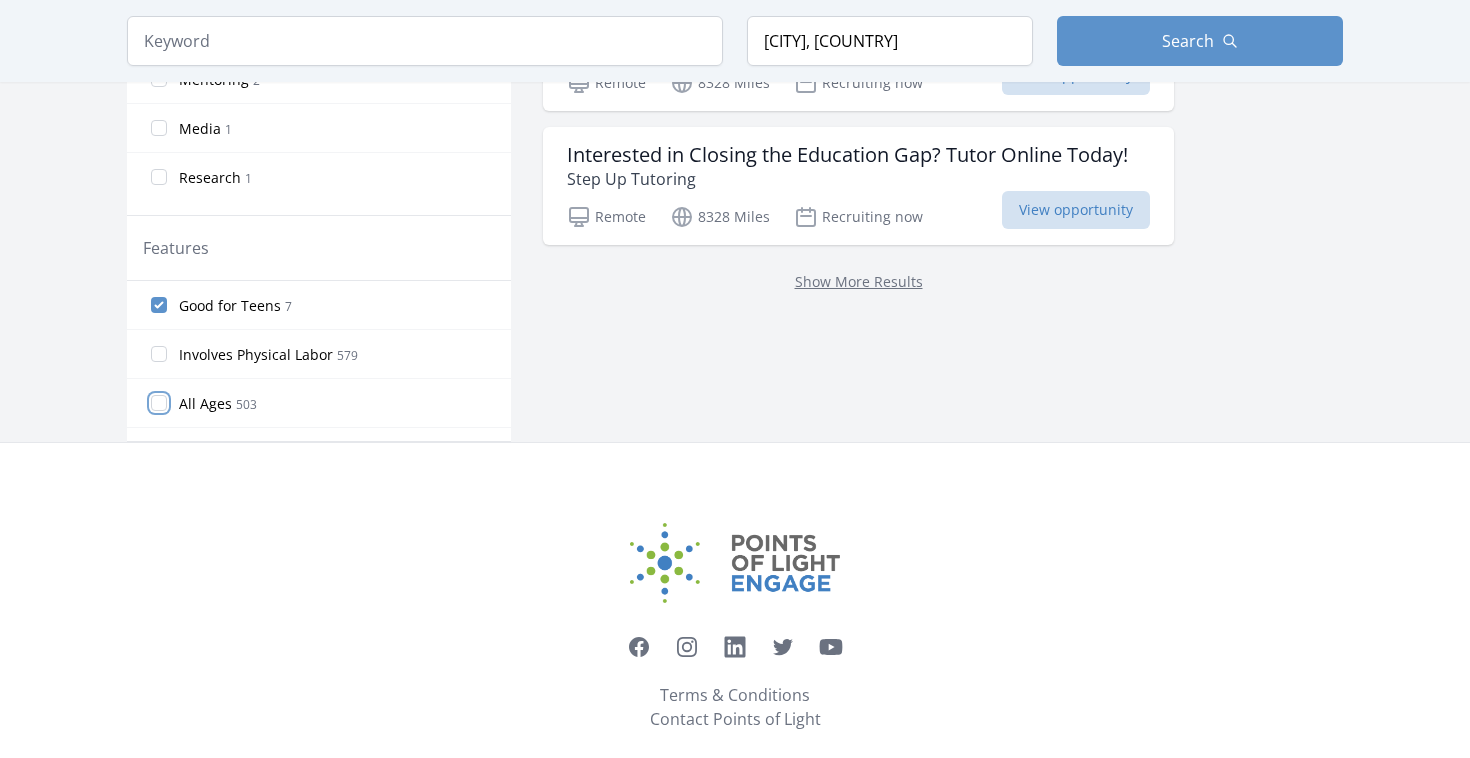 click on "All Ages   503" at bounding box center (159, 403) 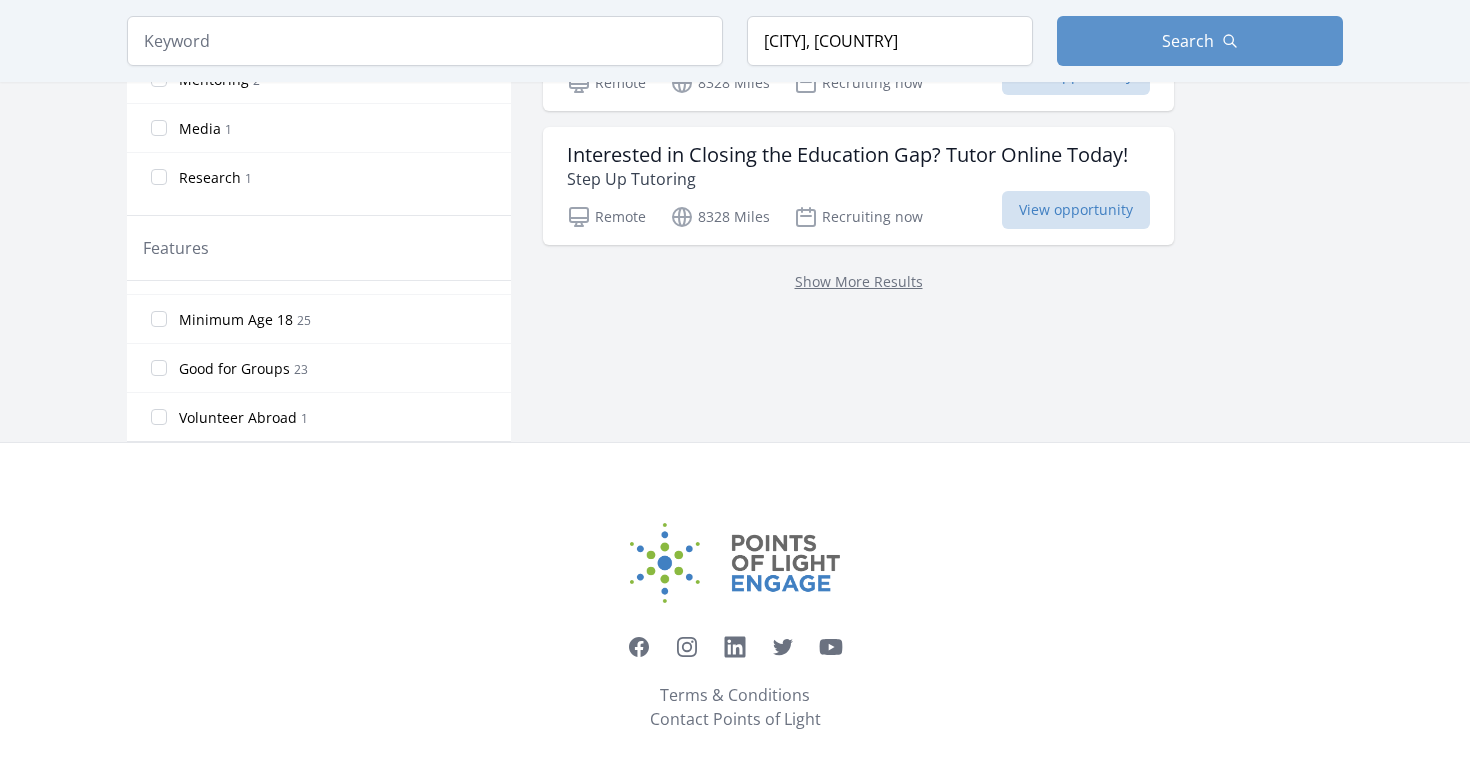 scroll, scrollTop: 0, scrollLeft: 0, axis: both 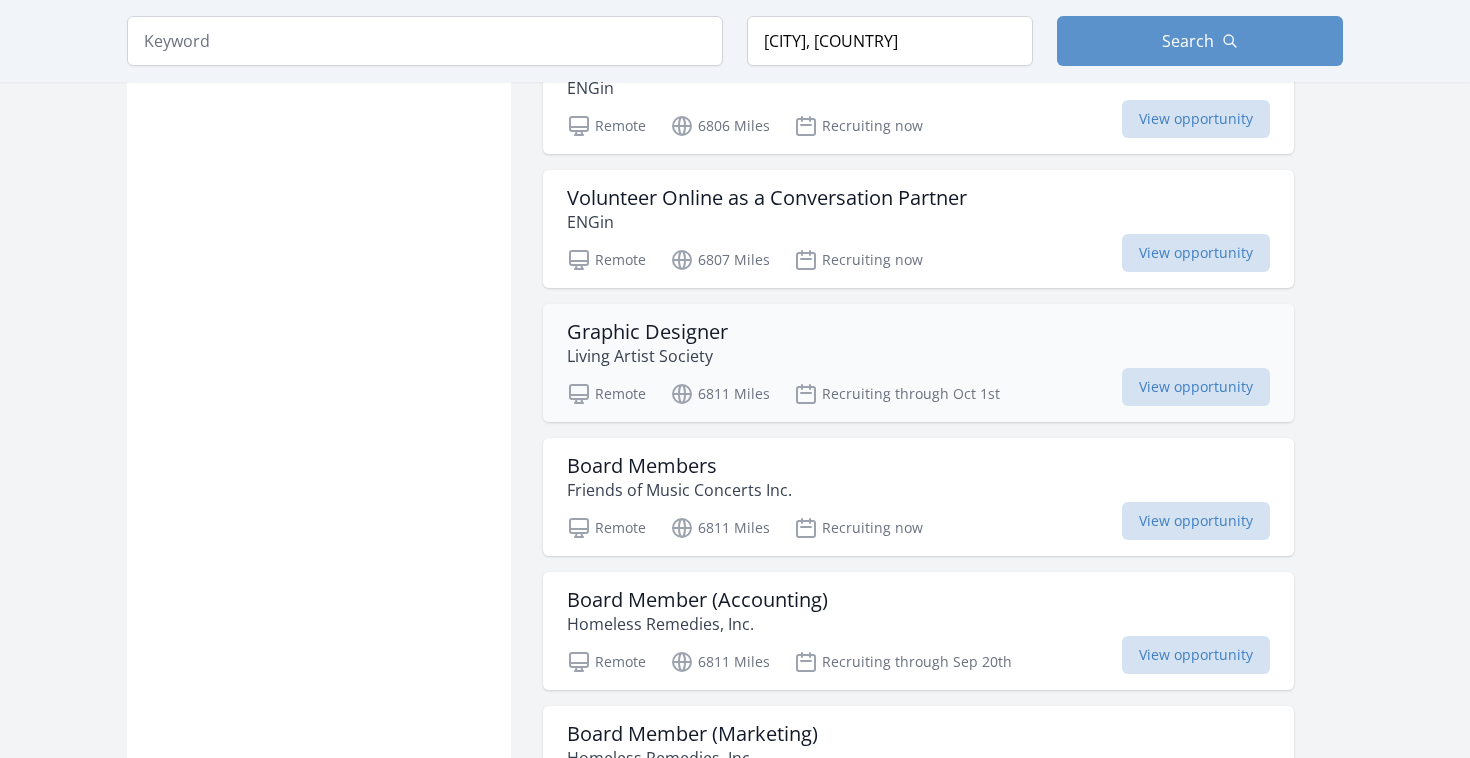 click on "Living Artist Society" at bounding box center (647, 356) 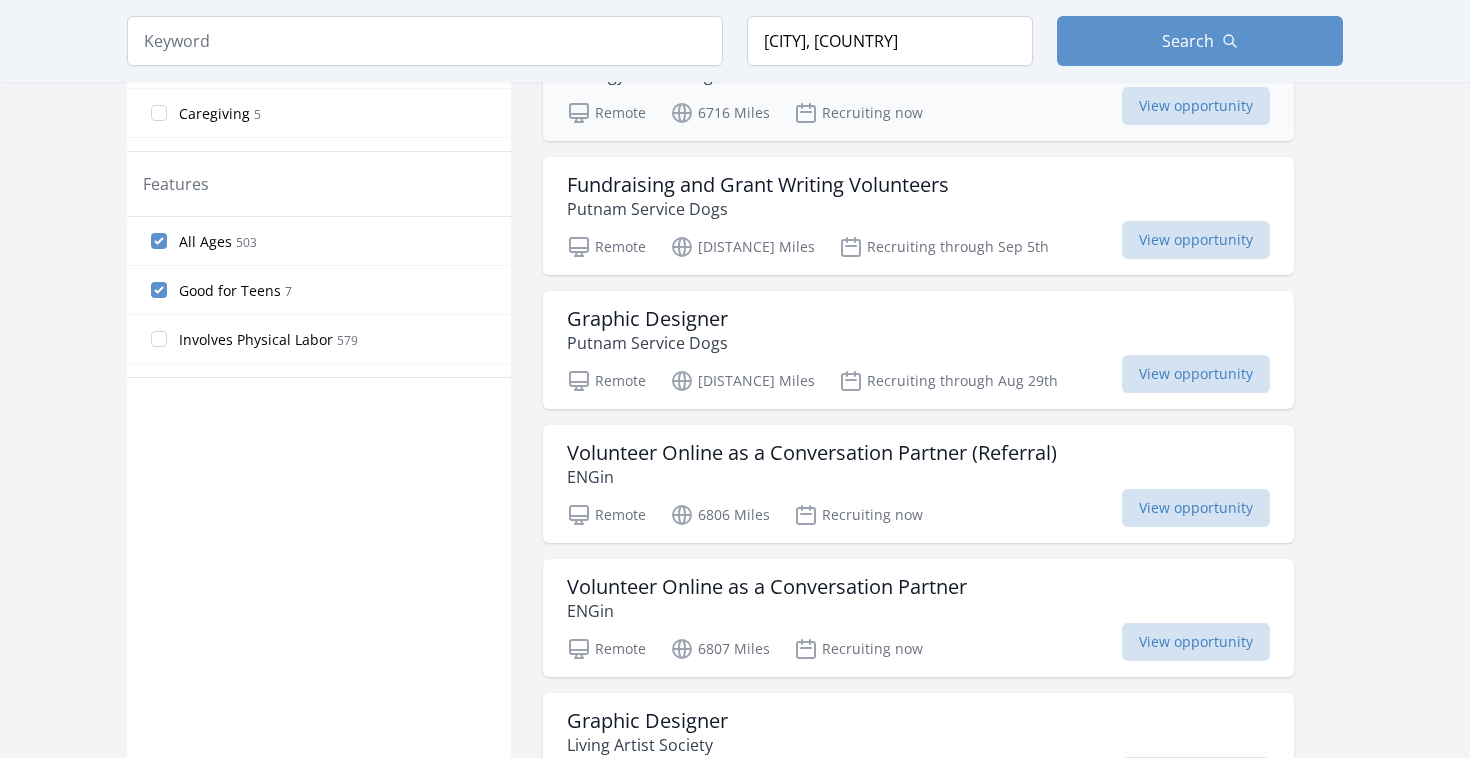 scroll, scrollTop: 1076, scrollLeft: 0, axis: vertical 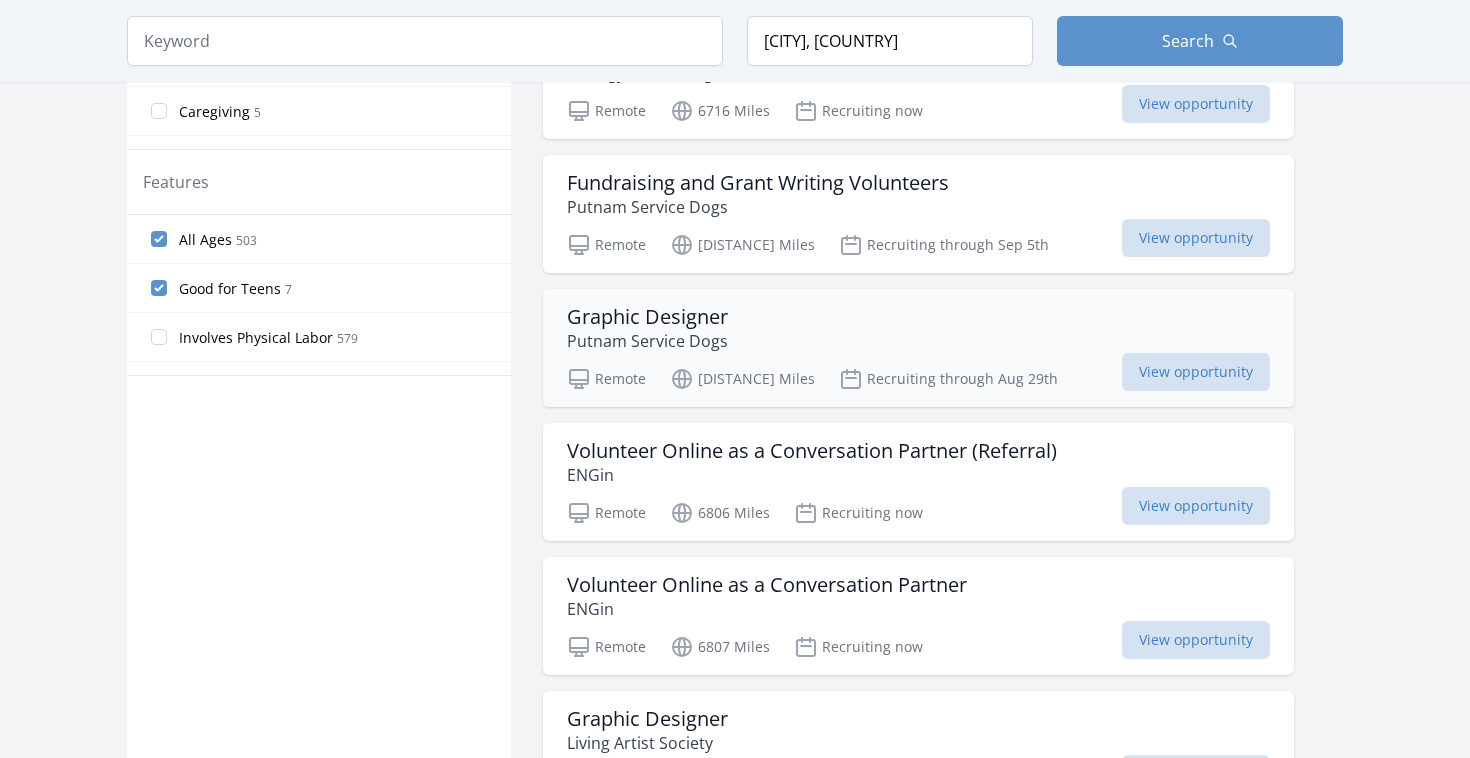 click on "Putnam Service Dogs" at bounding box center [647, 341] 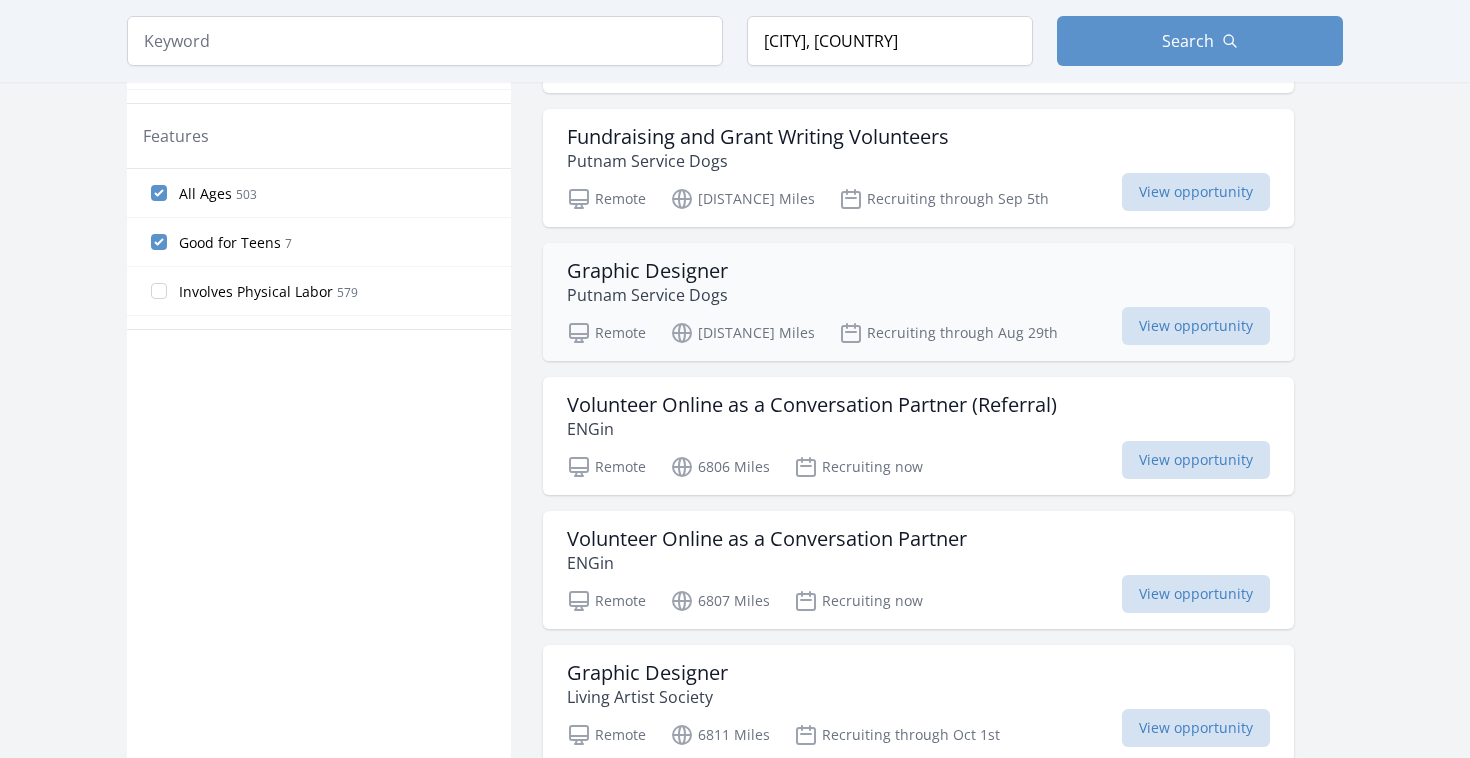 scroll, scrollTop: 1131, scrollLeft: 0, axis: vertical 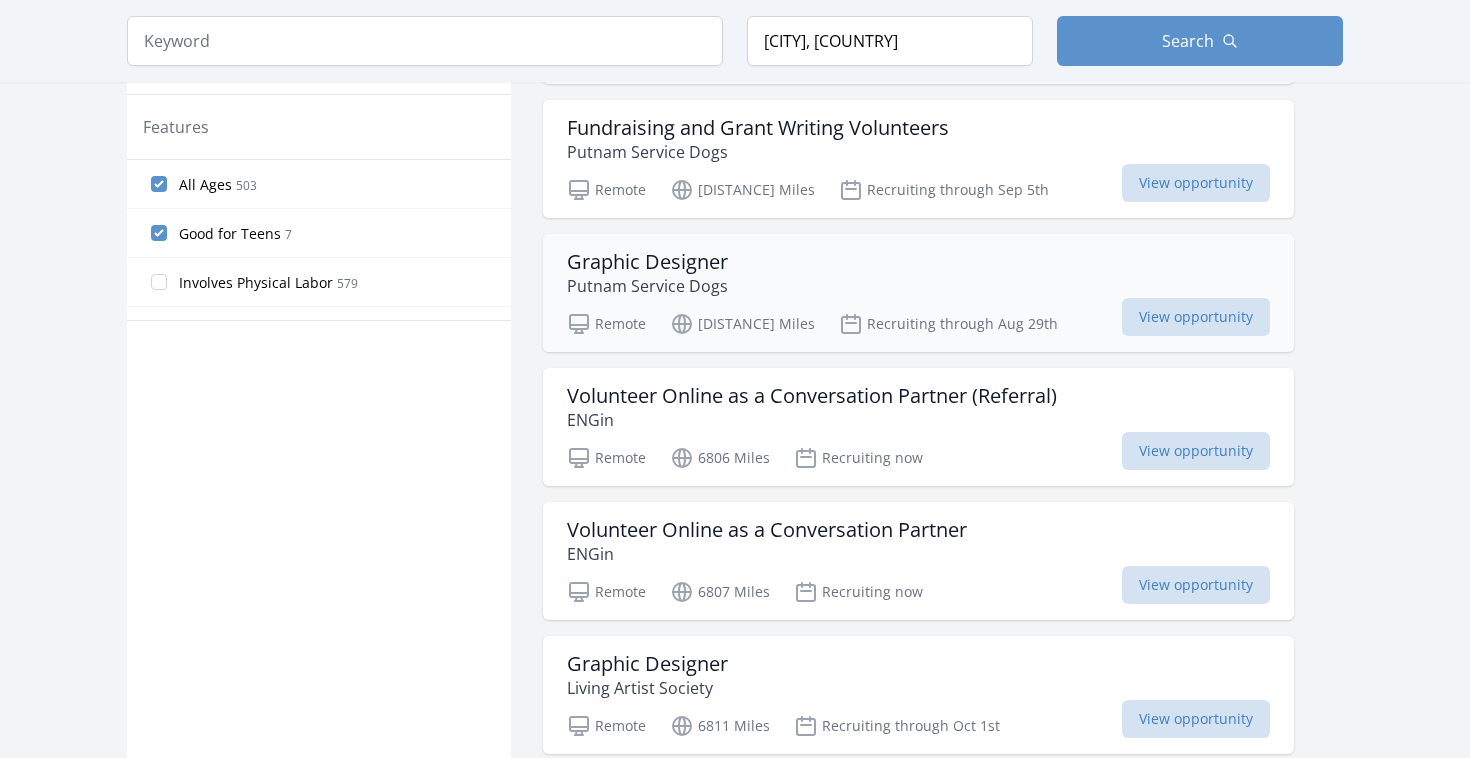 click on "Graphic Designer" at bounding box center [647, 262] 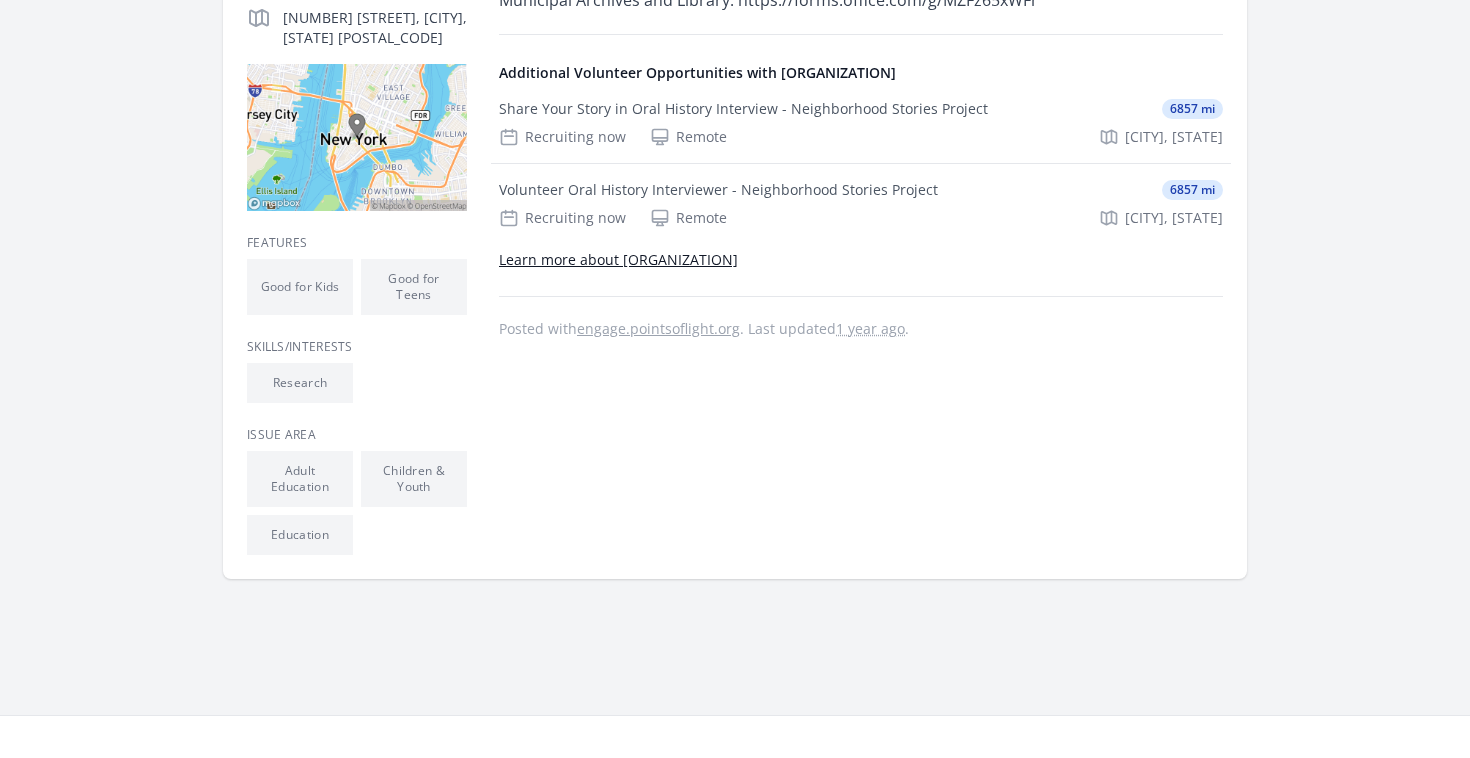 scroll, scrollTop: 473, scrollLeft: 0, axis: vertical 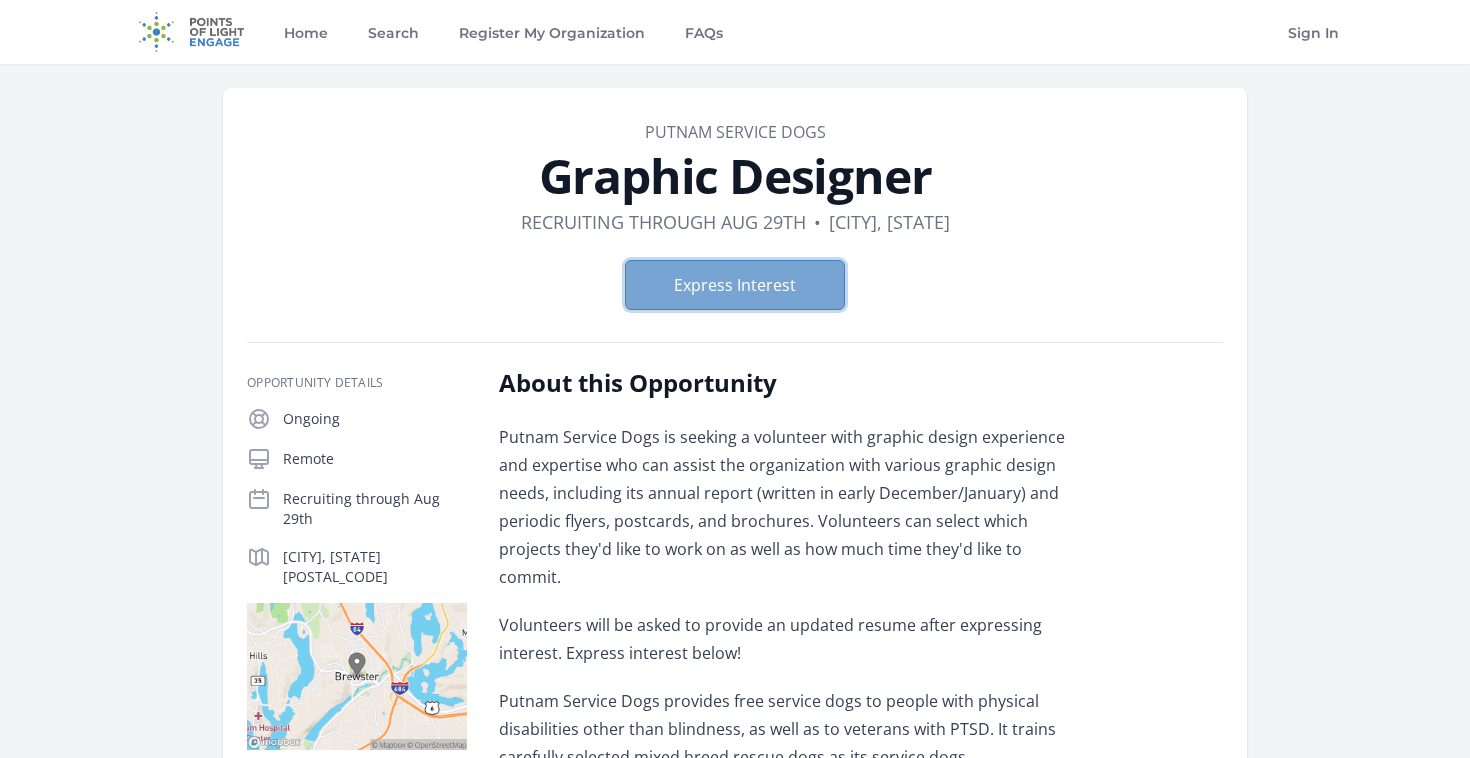 click on "Express Interest" at bounding box center (735, 285) 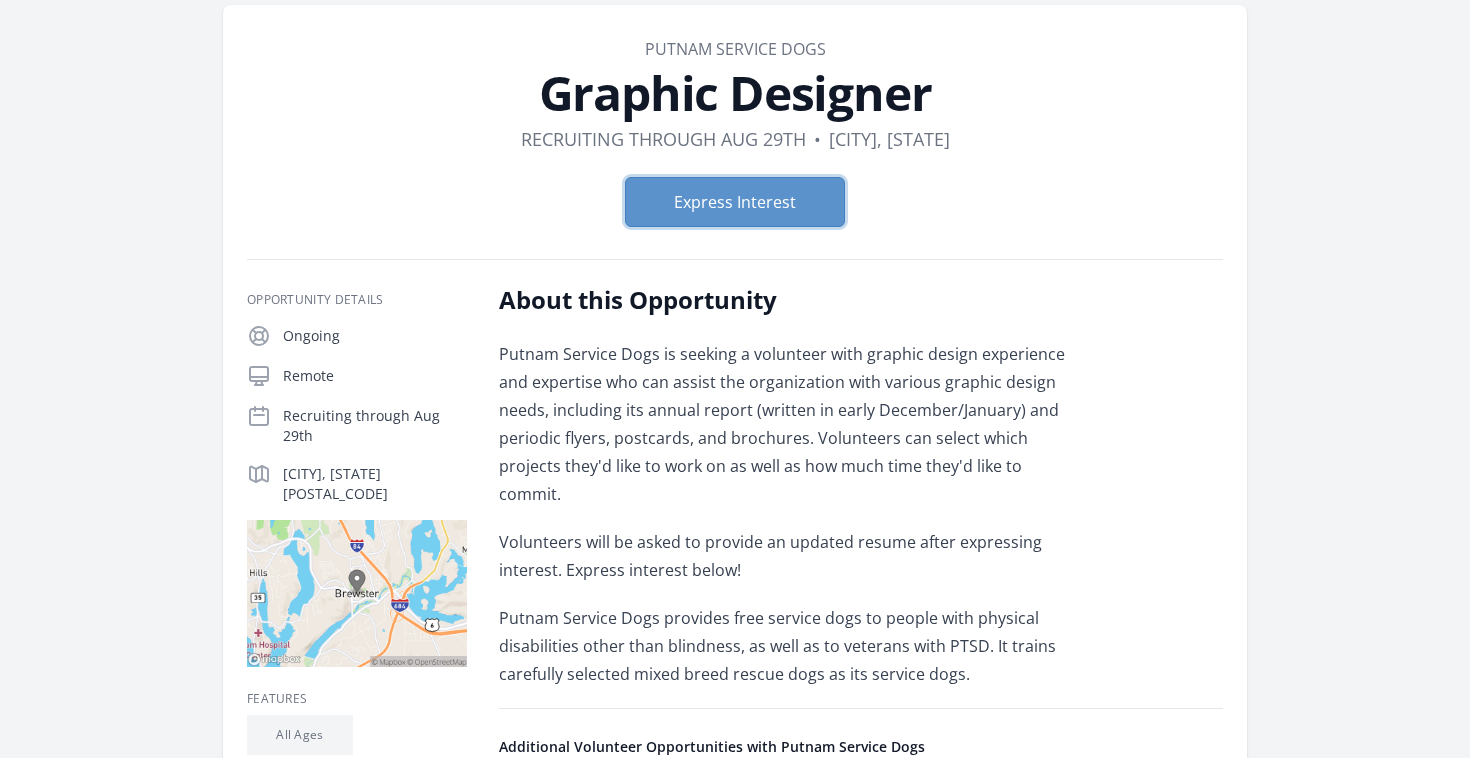 scroll, scrollTop: 100, scrollLeft: 0, axis: vertical 